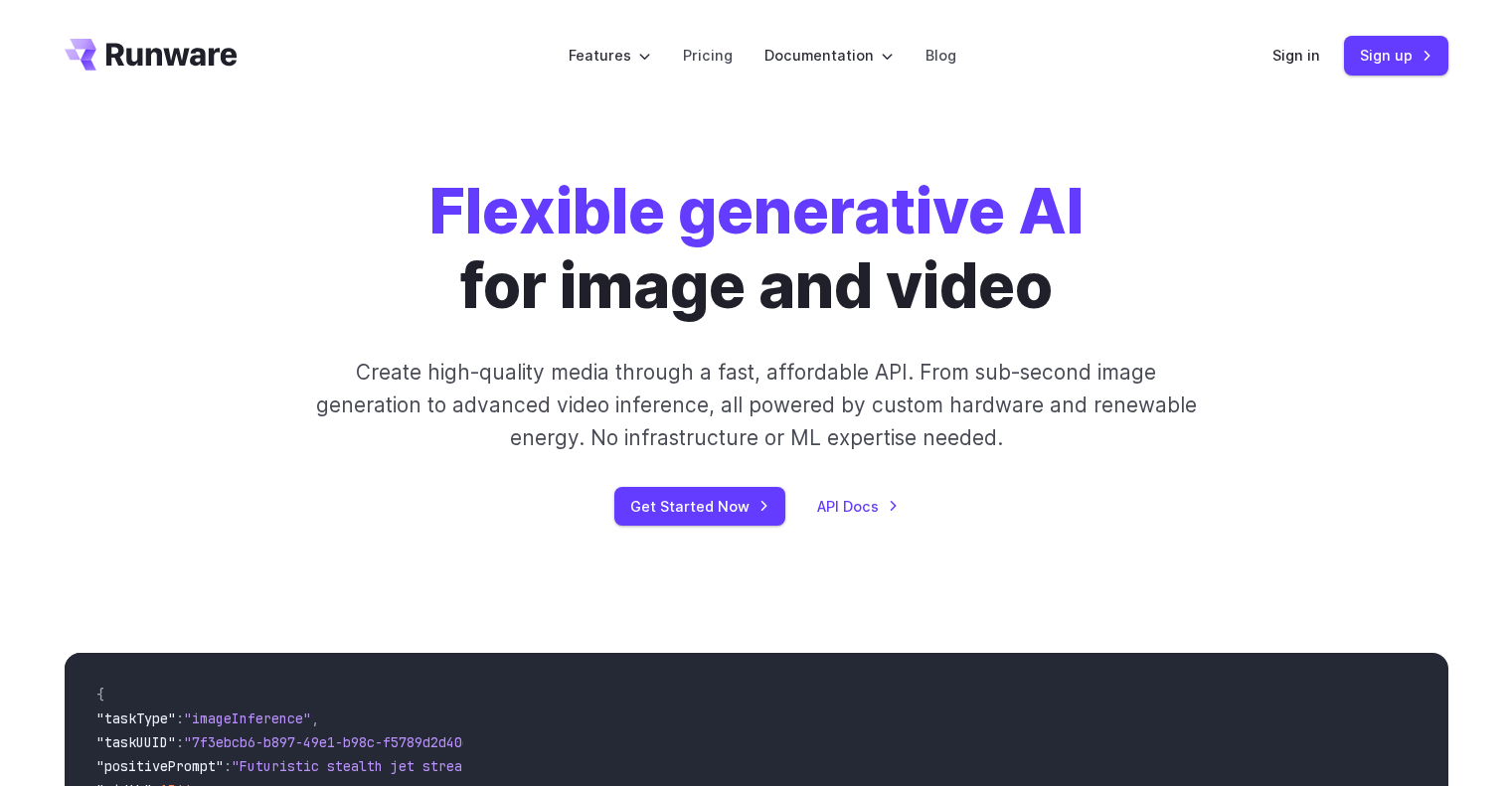 scroll, scrollTop: 0, scrollLeft: 0, axis: both 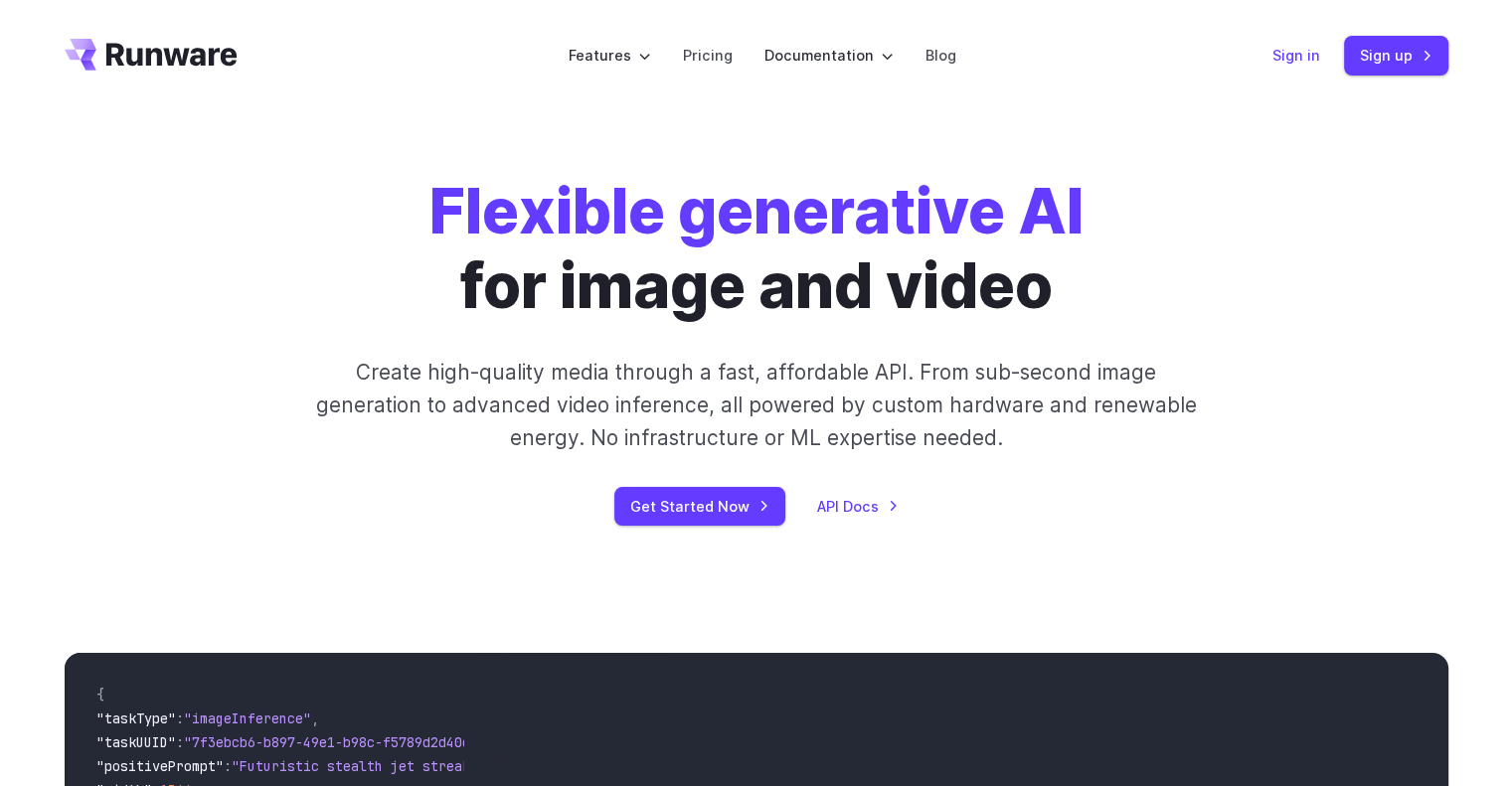 click on "Sign in" at bounding box center [1296, 55] 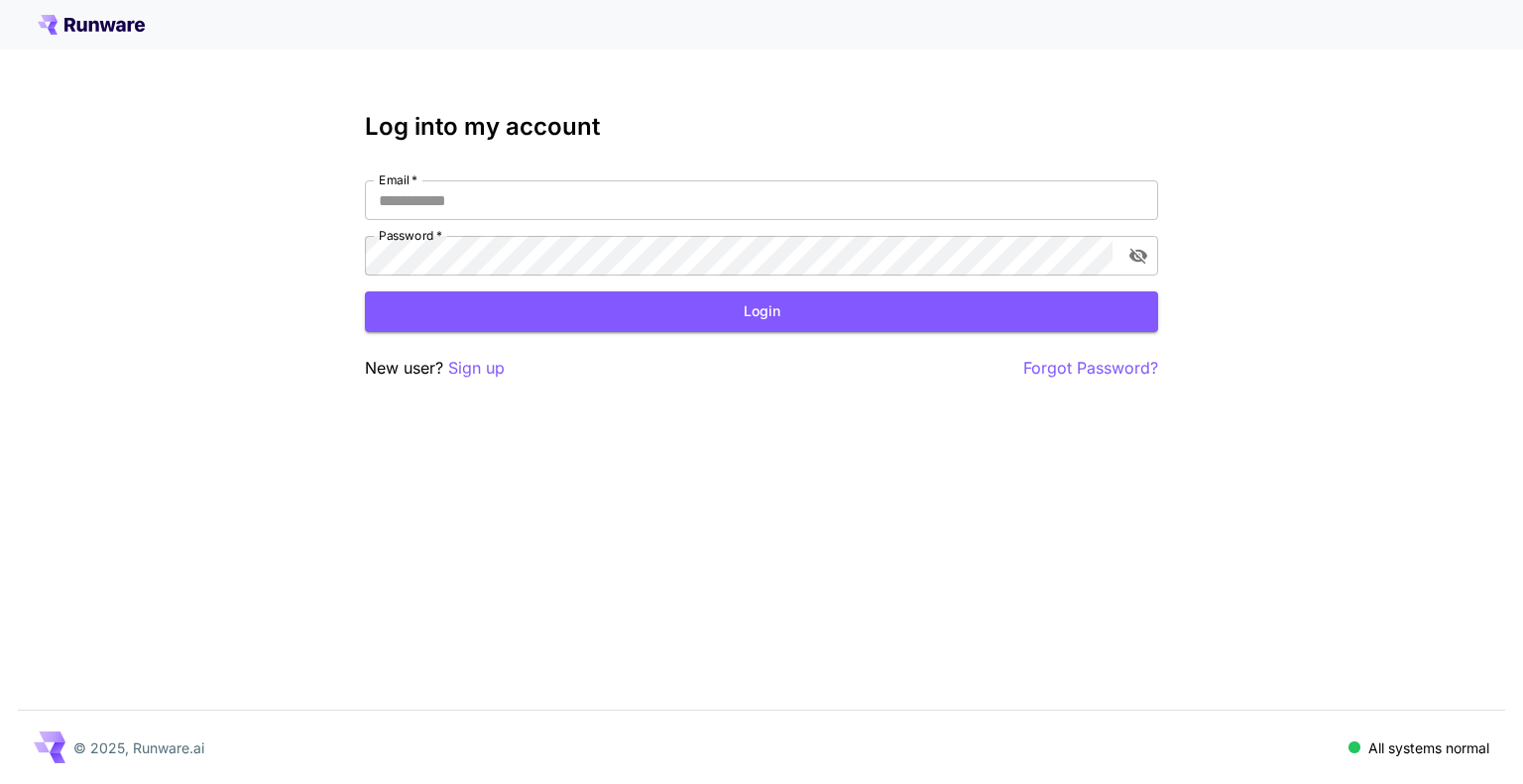 scroll, scrollTop: 0, scrollLeft: 0, axis: both 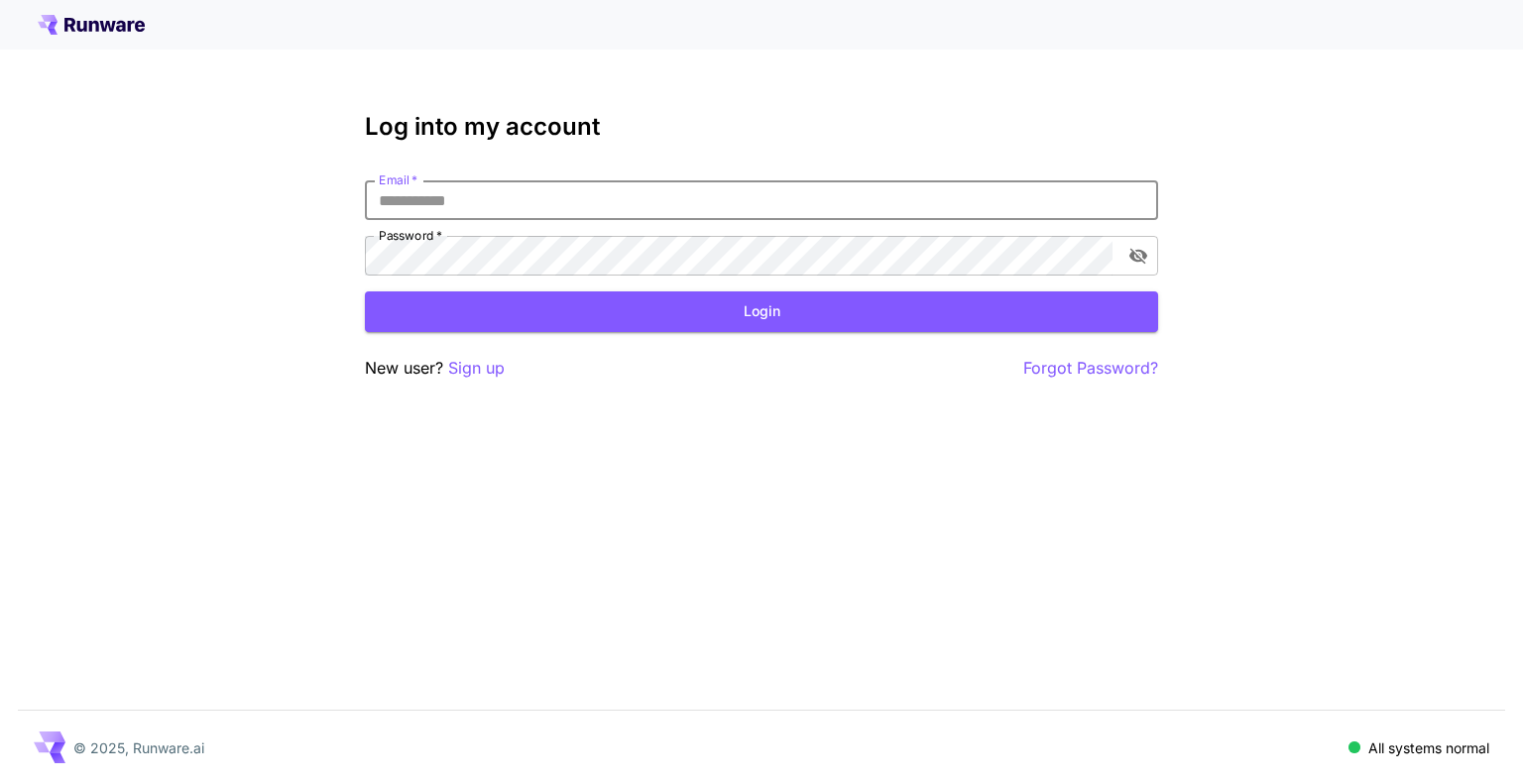 click on "Email   *" at bounding box center [762, 200] 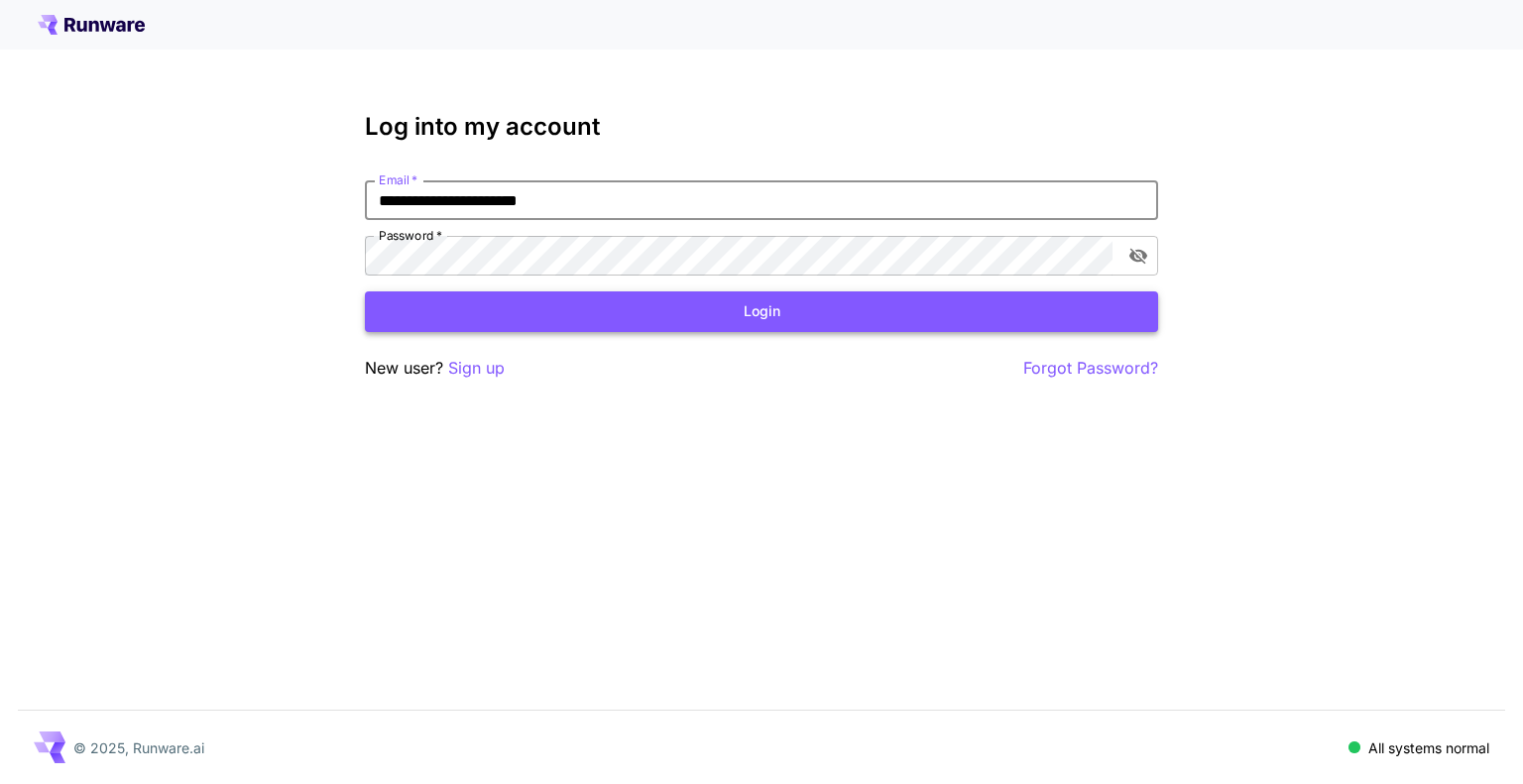 click on "Login" at bounding box center [762, 311] 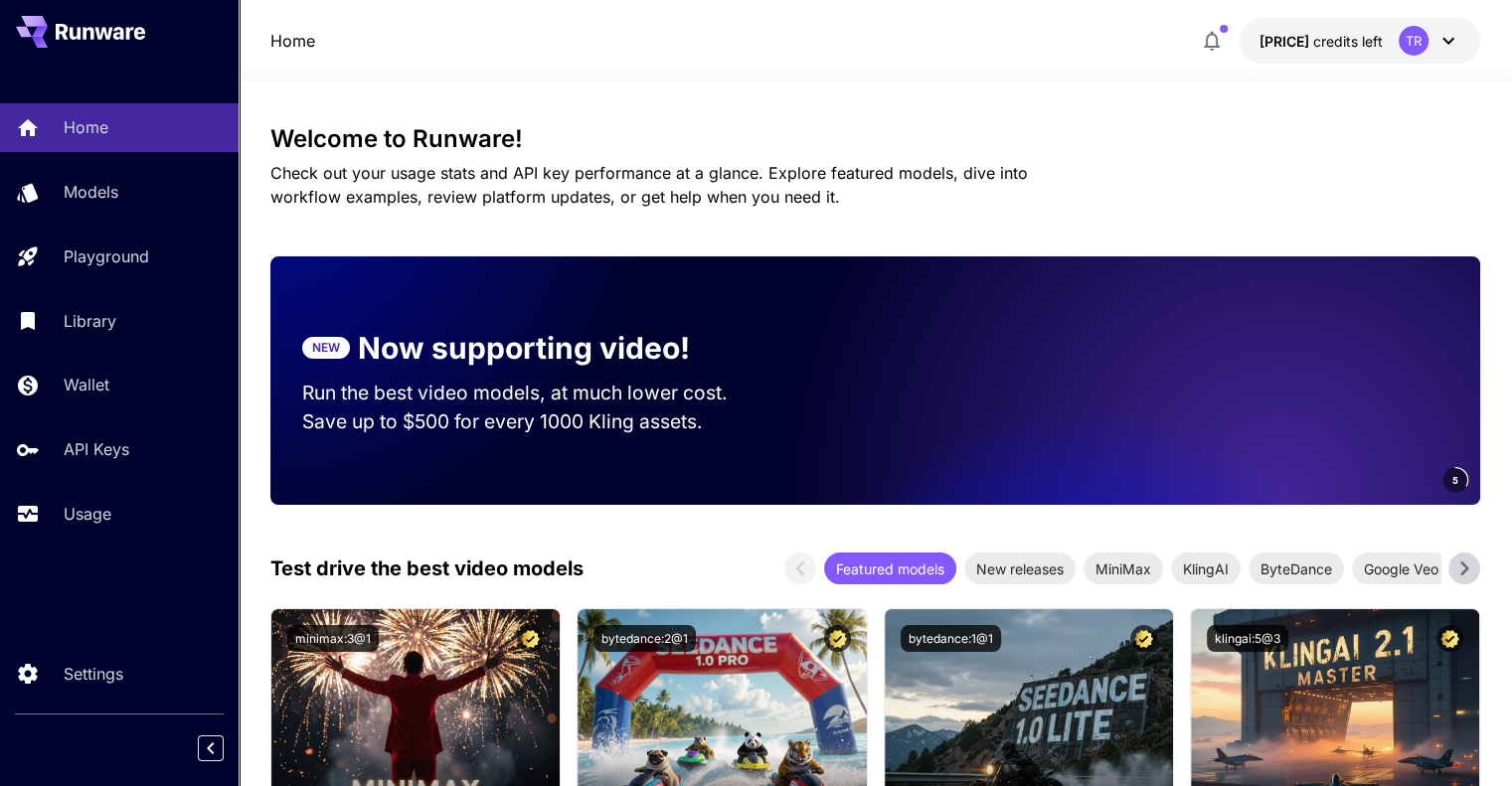 click on "Home Models Playground Library Wallet API Keys Usage" at bounding box center [119, 320] 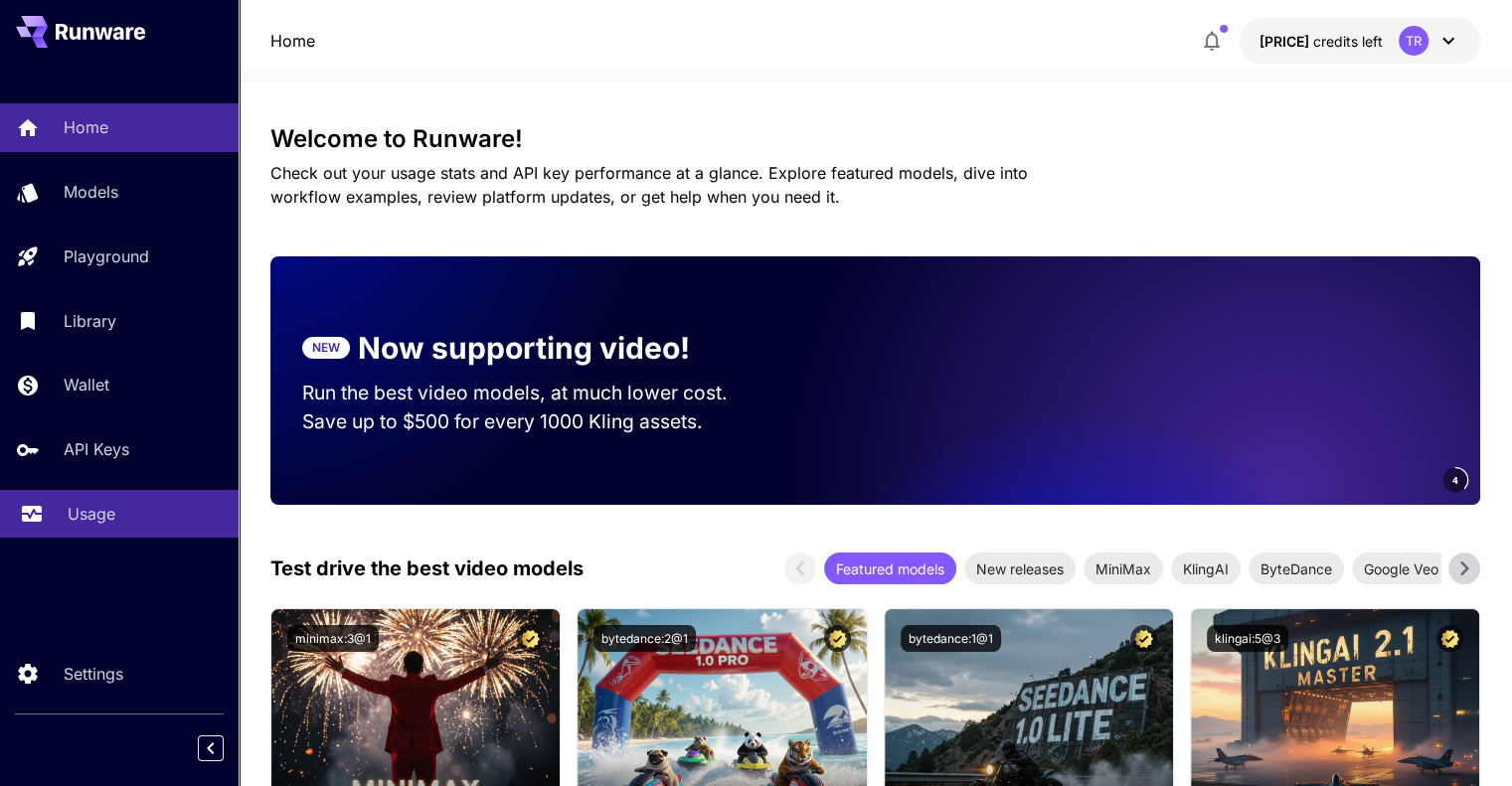 click on "Usage" at bounding box center (119, 514) 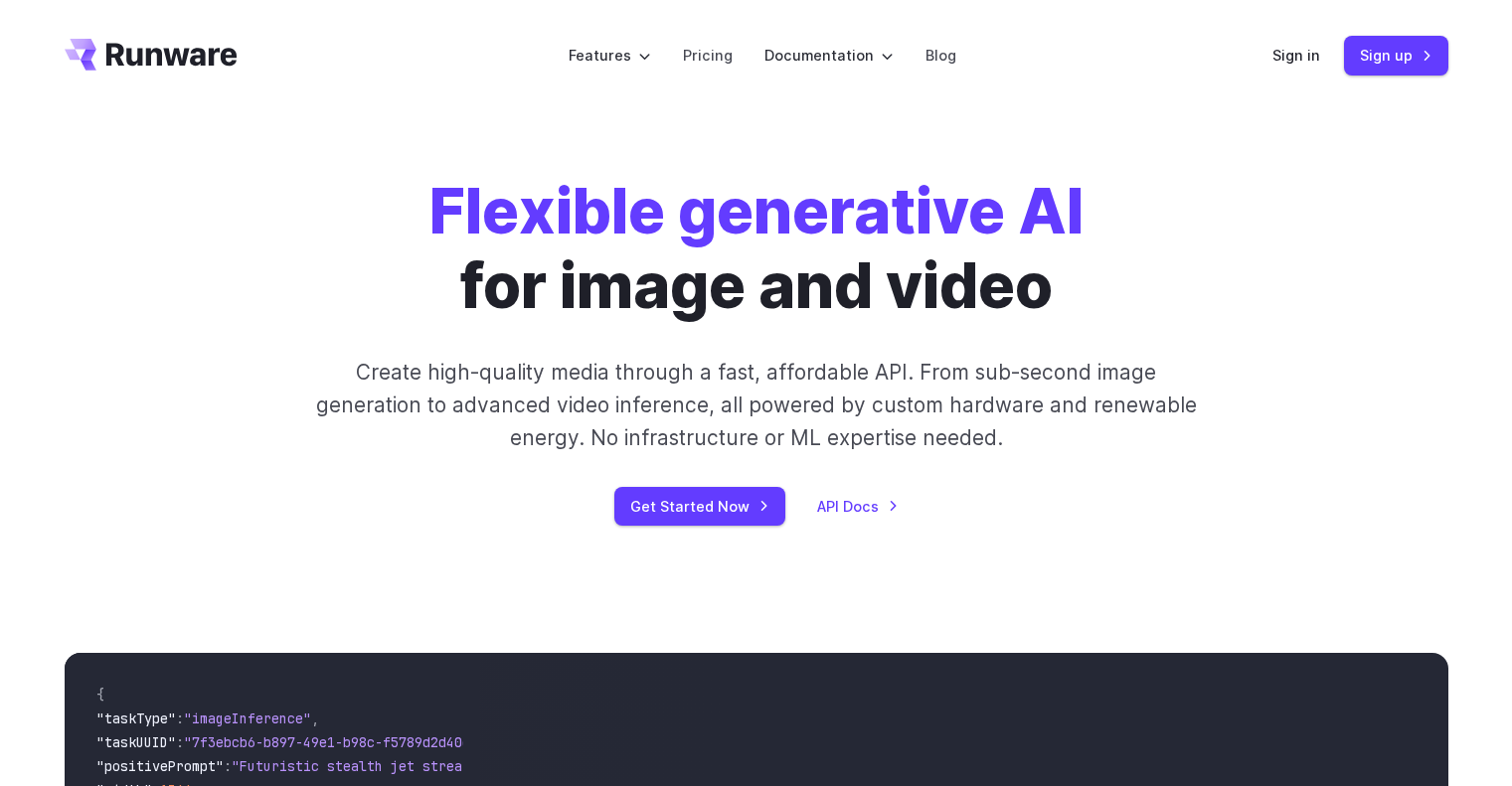 scroll, scrollTop: 0, scrollLeft: 0, axis: both 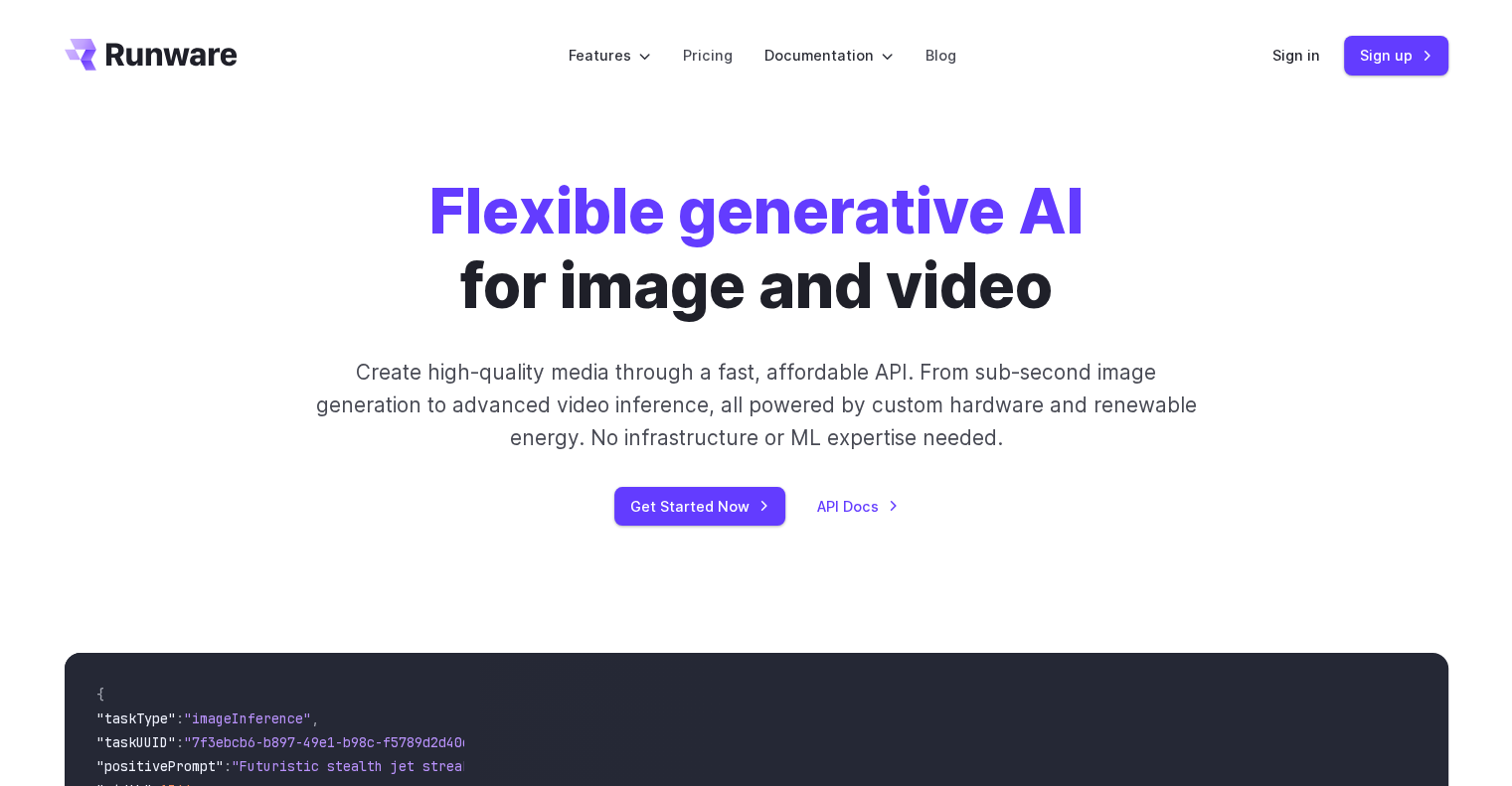 click on "Sign in        Sign up" at bounding box center [1360, 55] 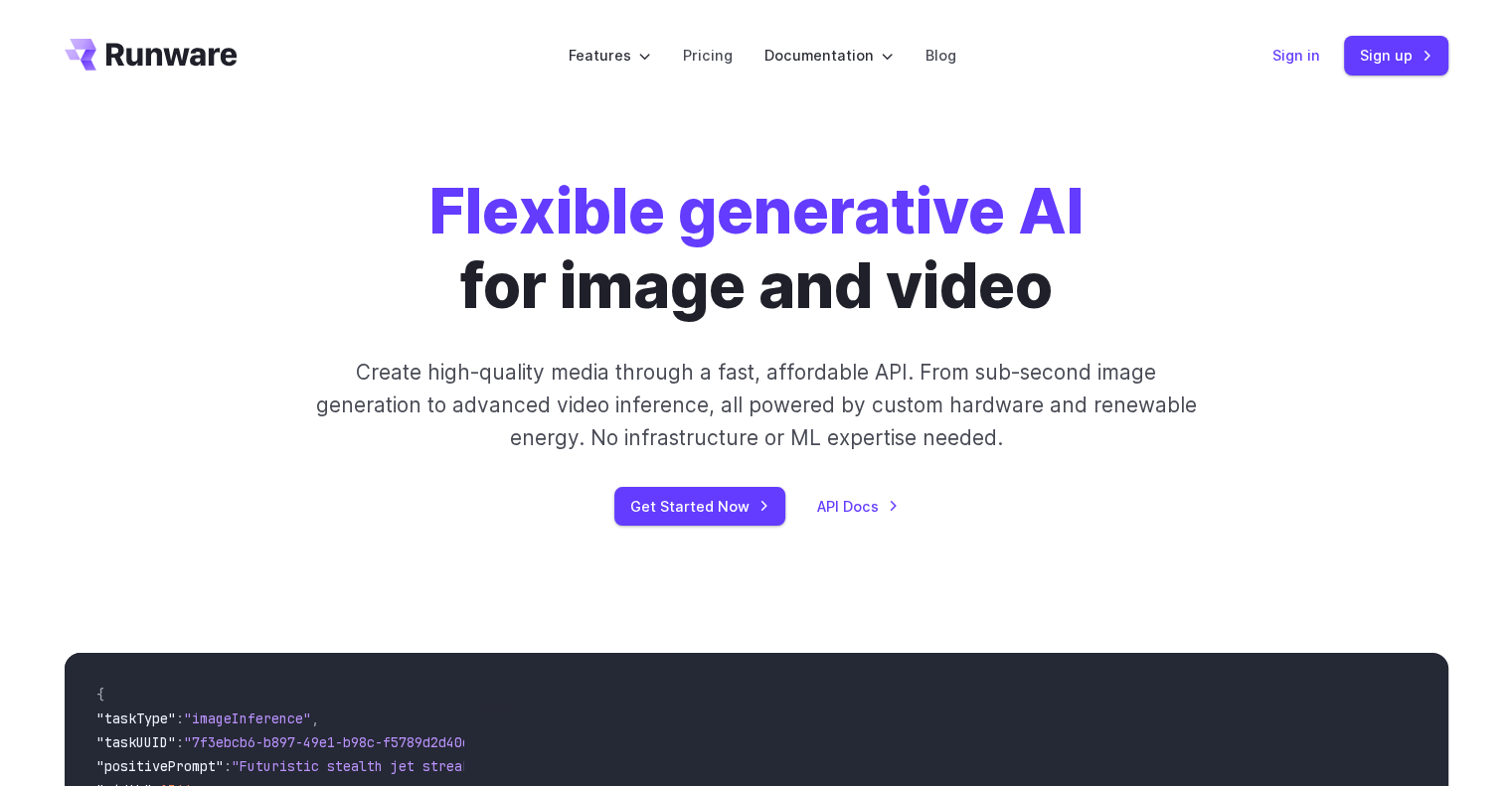 click on "Sign in" at bounding box center [1296, 55] 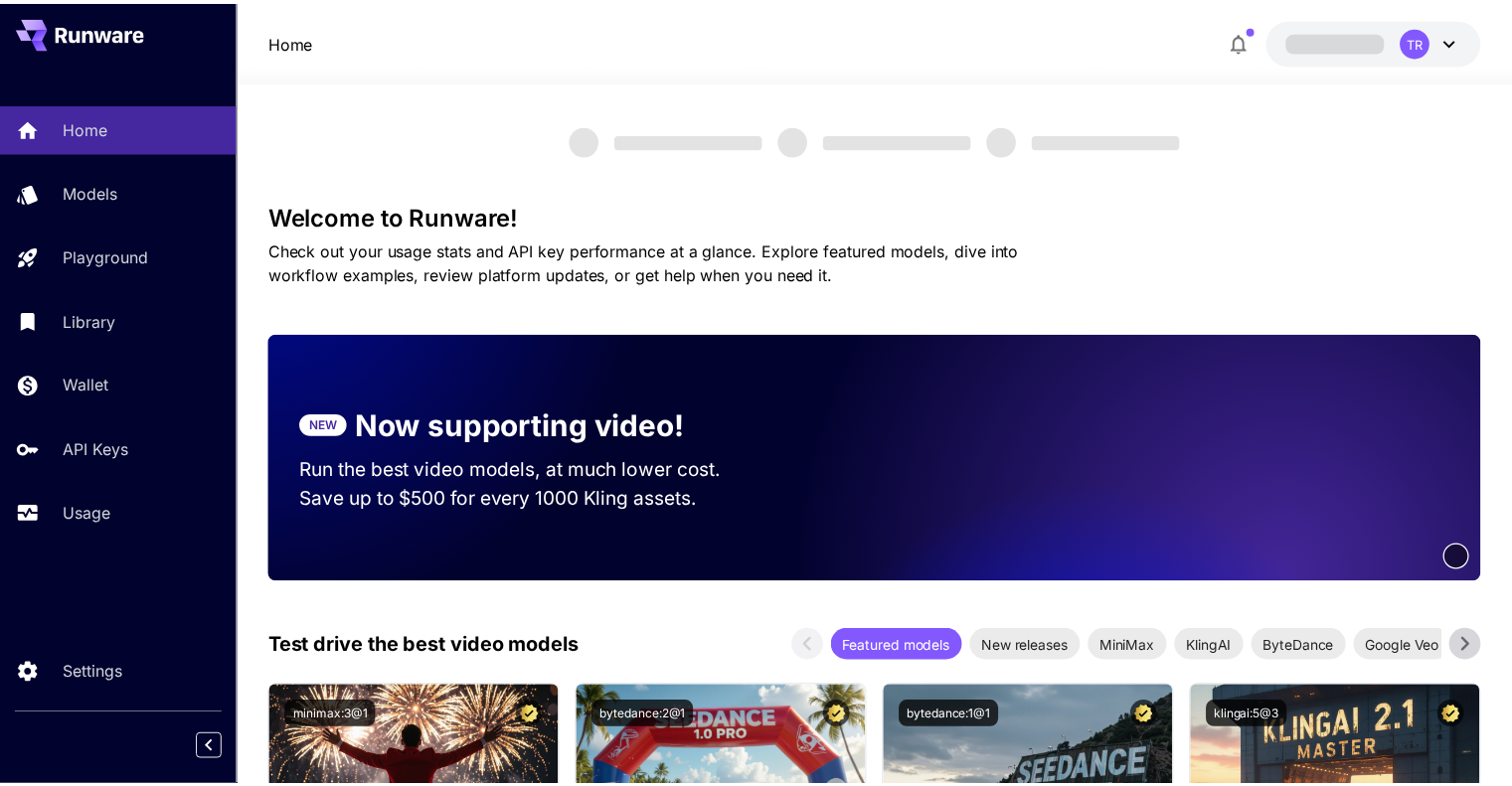 scroll, scrollTop: 0, scrollLeft: 0, axis: both 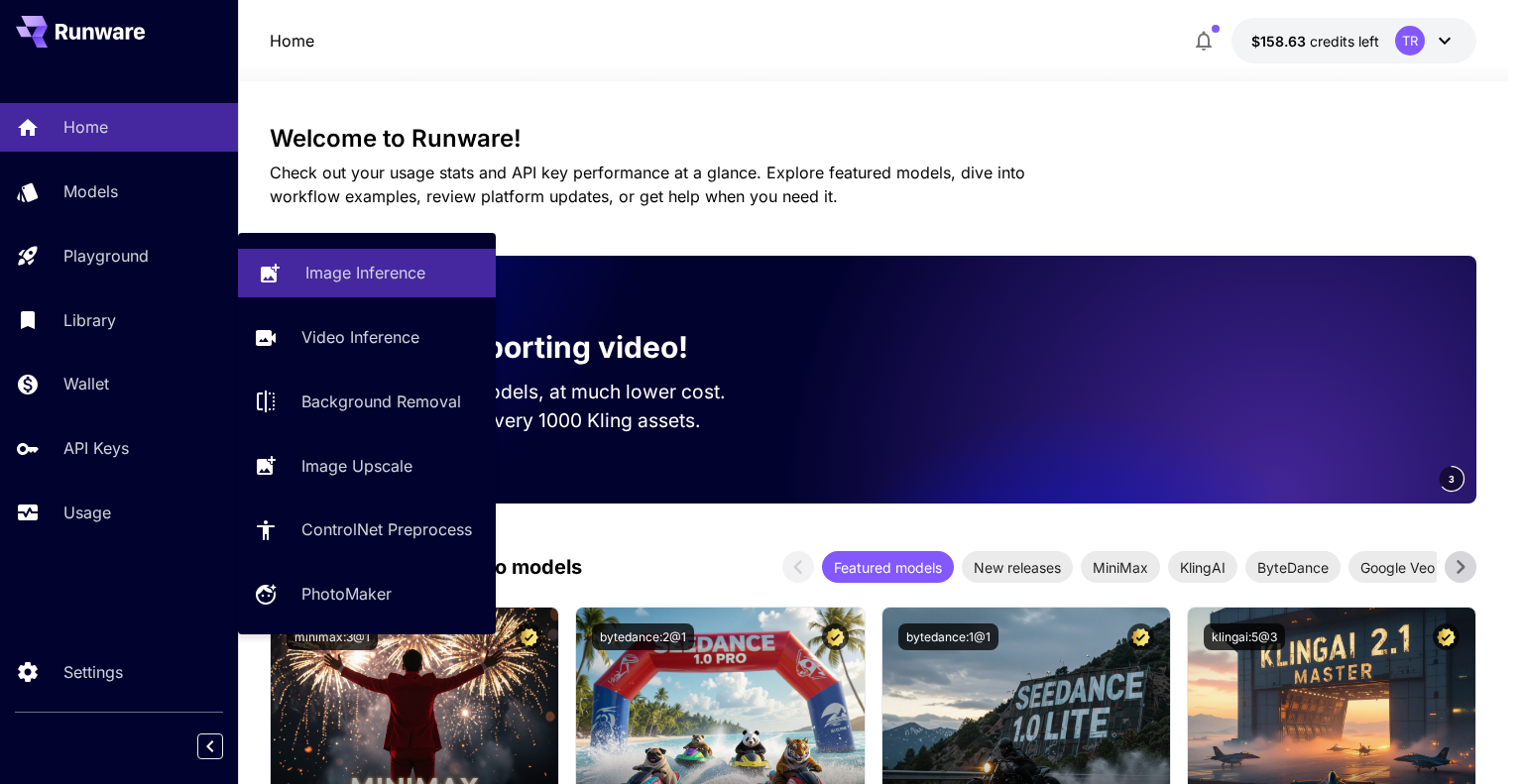 click on "Image Inference" at bounding box center [365, 273] 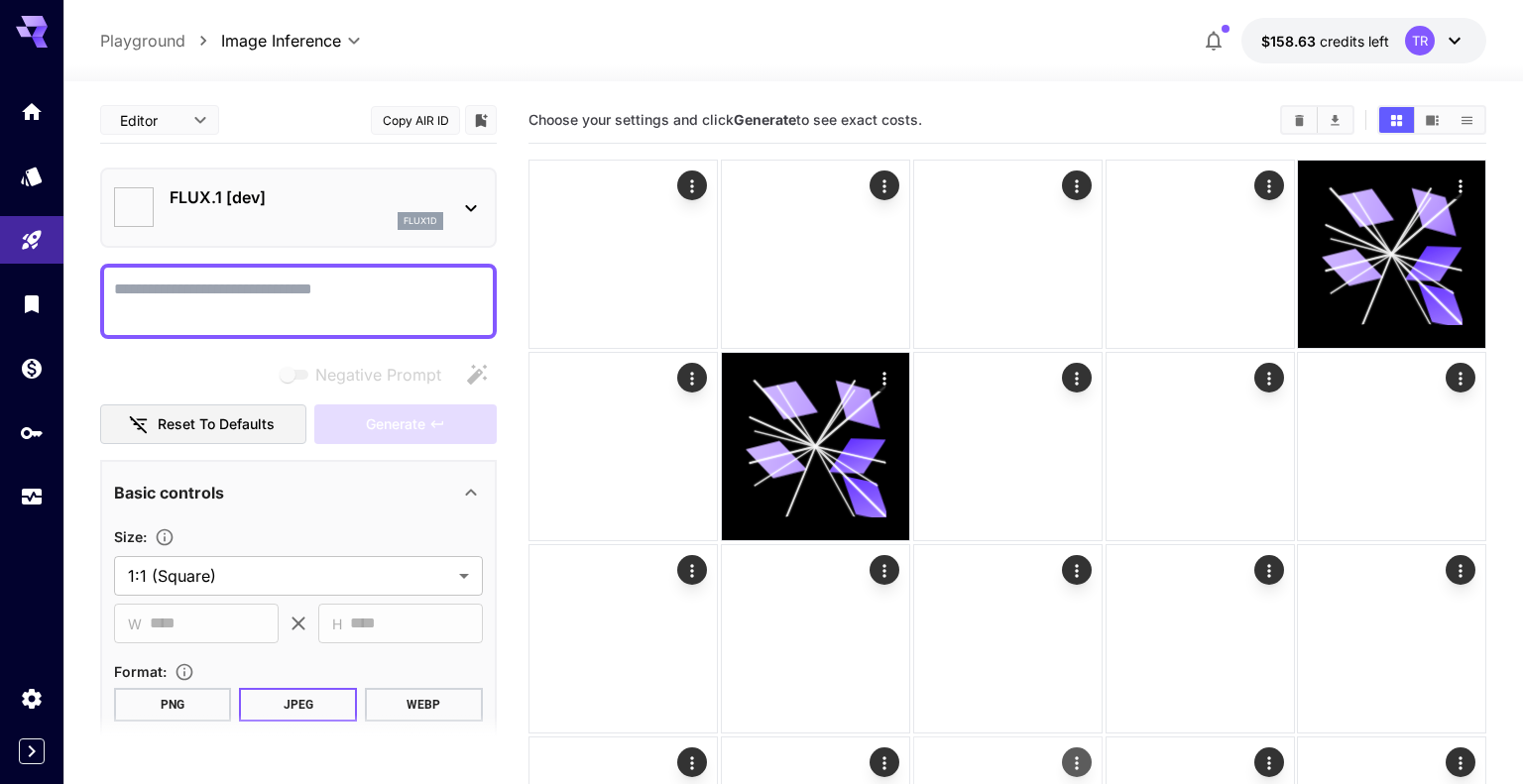 type on "**********" 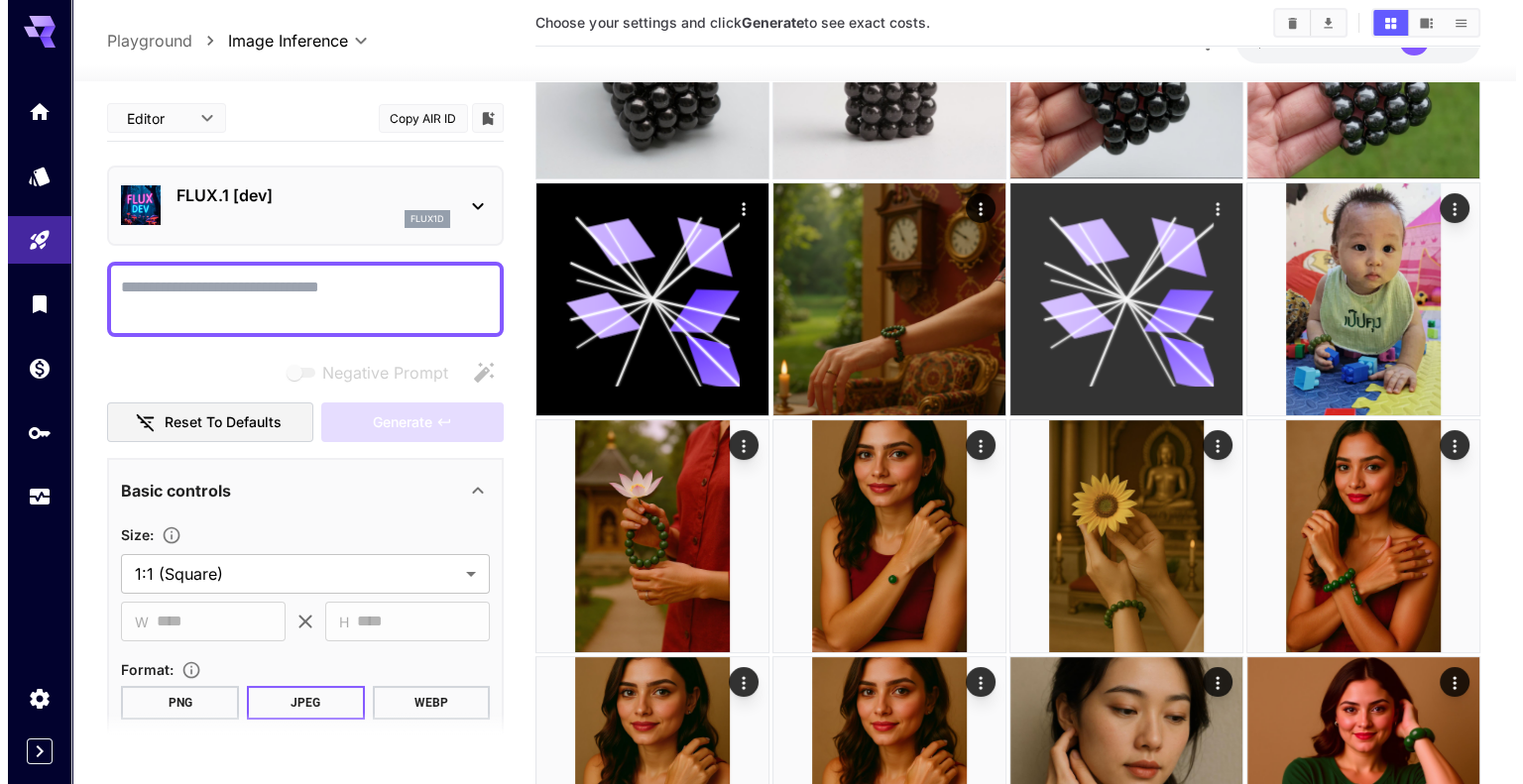 scroll, scrollTop: 0, scrollLeft: 0, axis: both 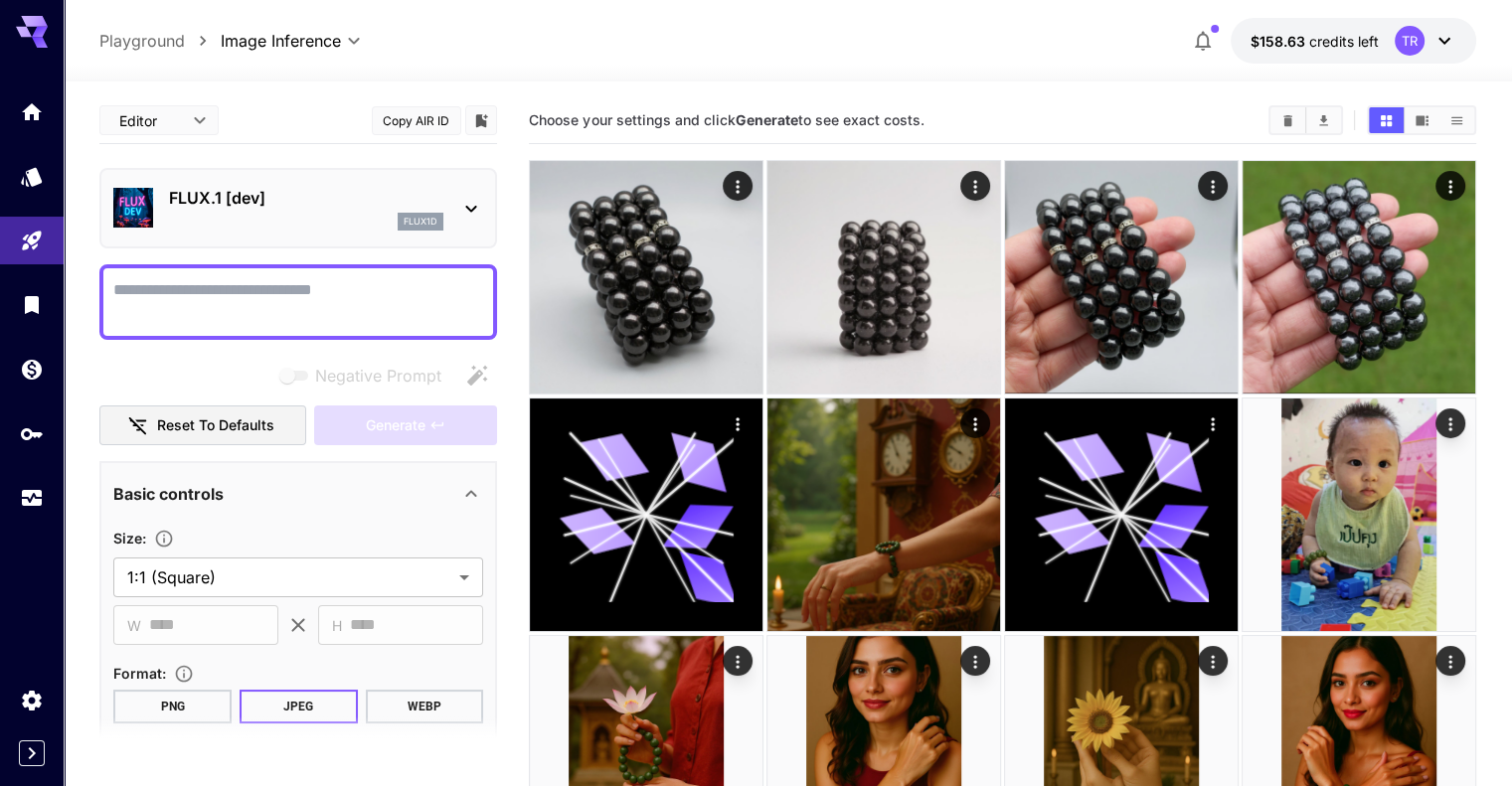 click on "FLUX.1 [dev]" at bounding box center [306, 198] 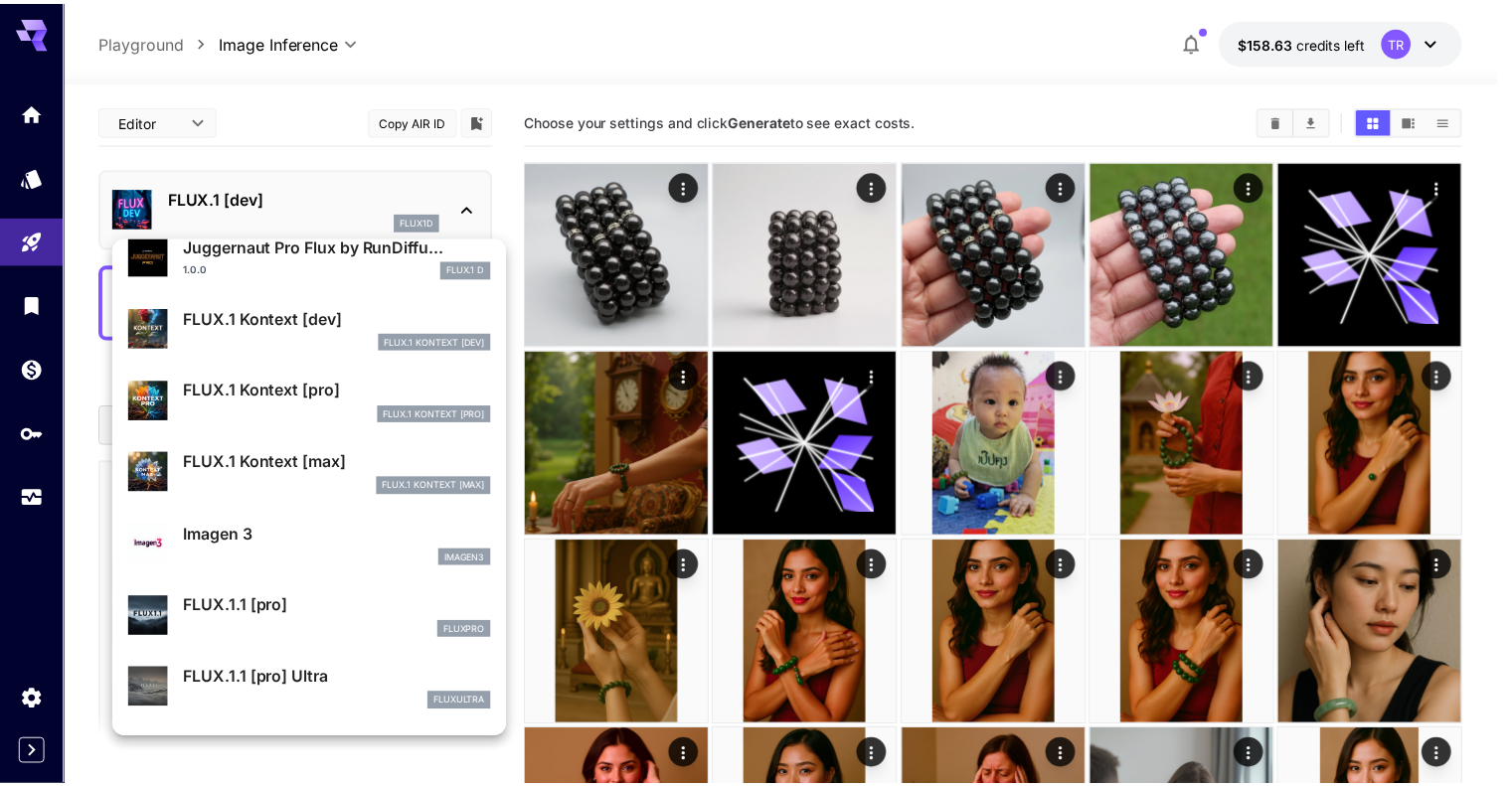 scroll, scrollTop: 798, scrollLeft: 0, axis: vertical 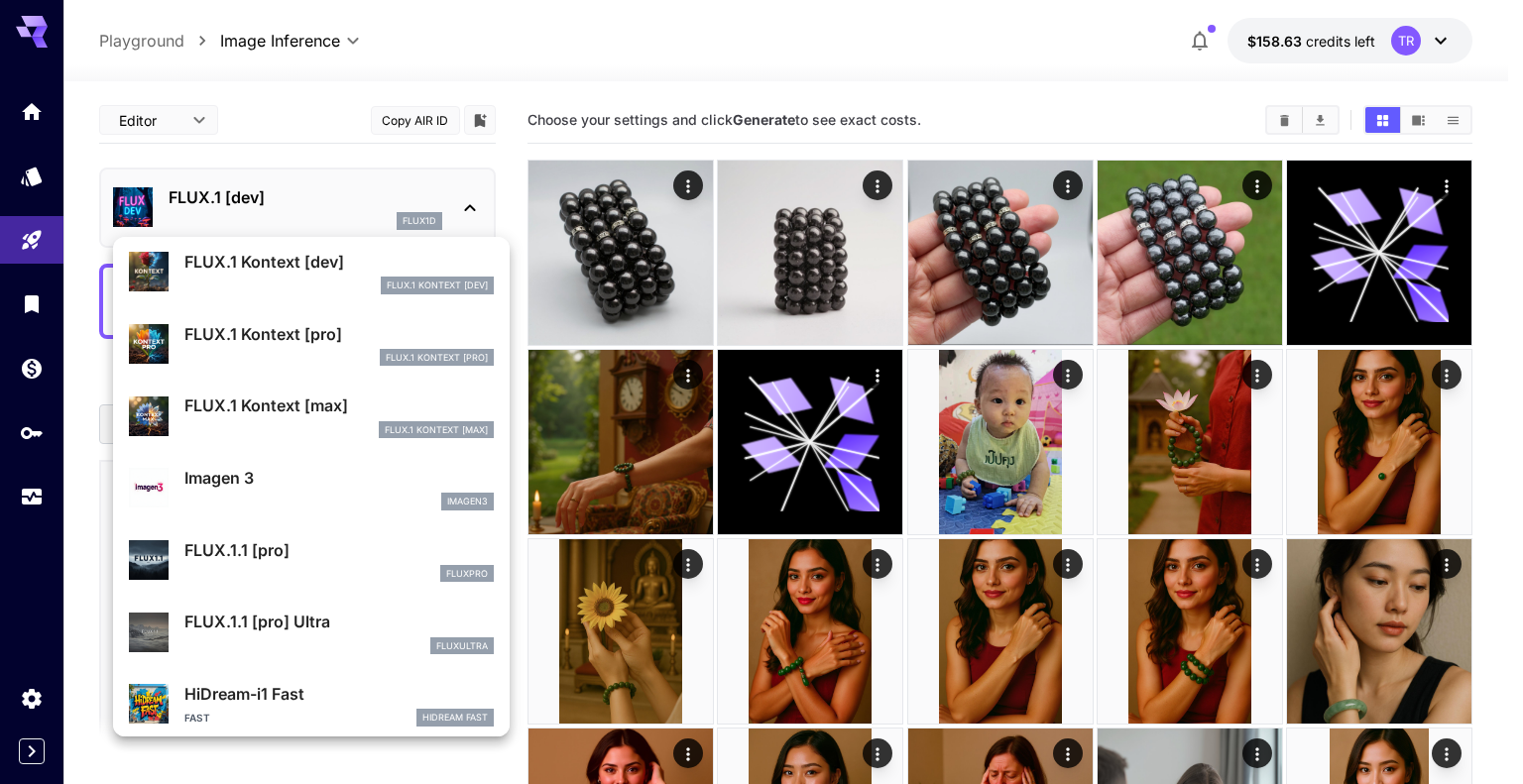 click on "FLUX.1 Kontext [pro]" at bounding box center (339, 334) 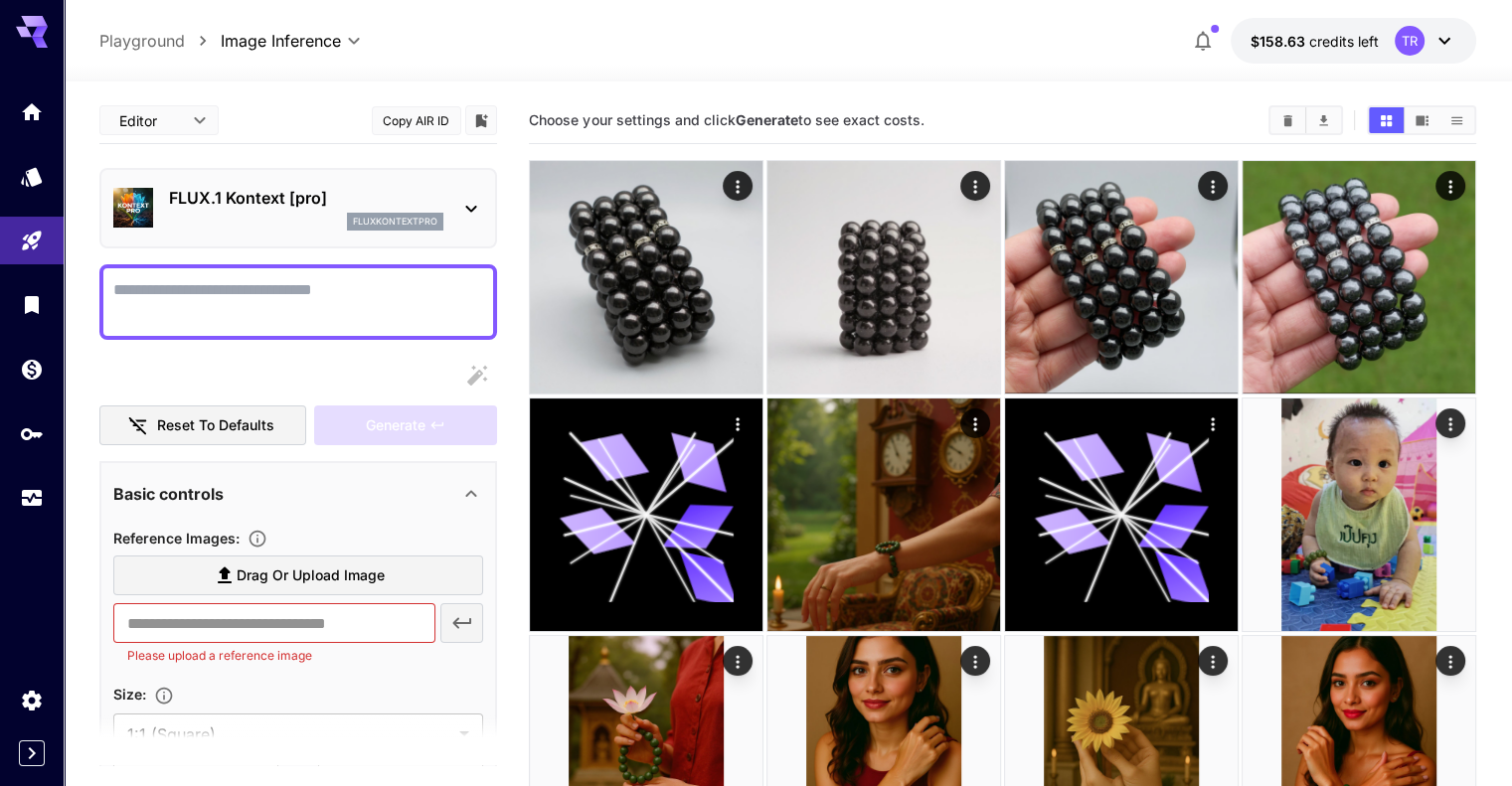 click on "Drag or upload image" at bounding box center [310, 575] 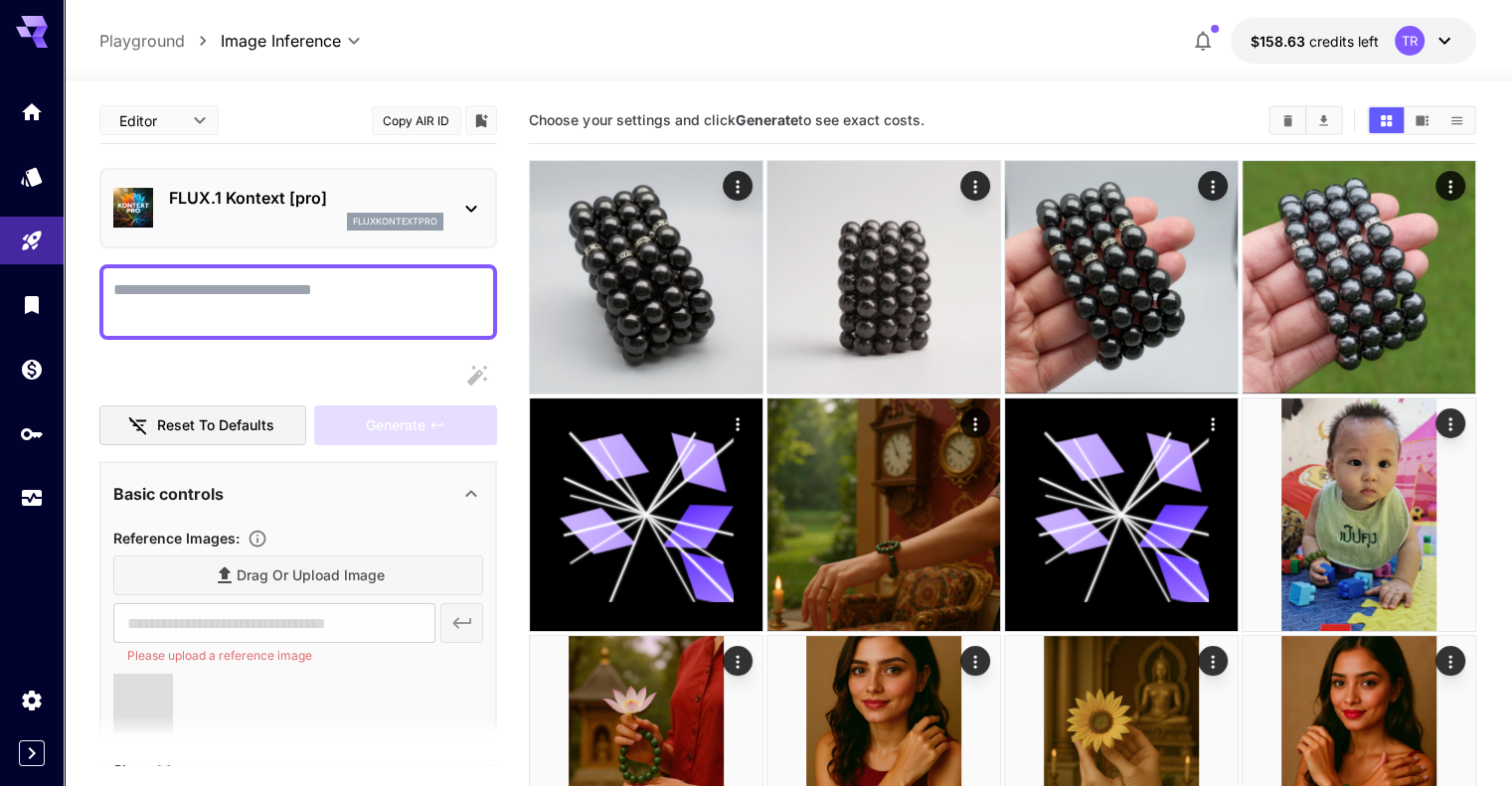 click at bounding box center [298, 302] 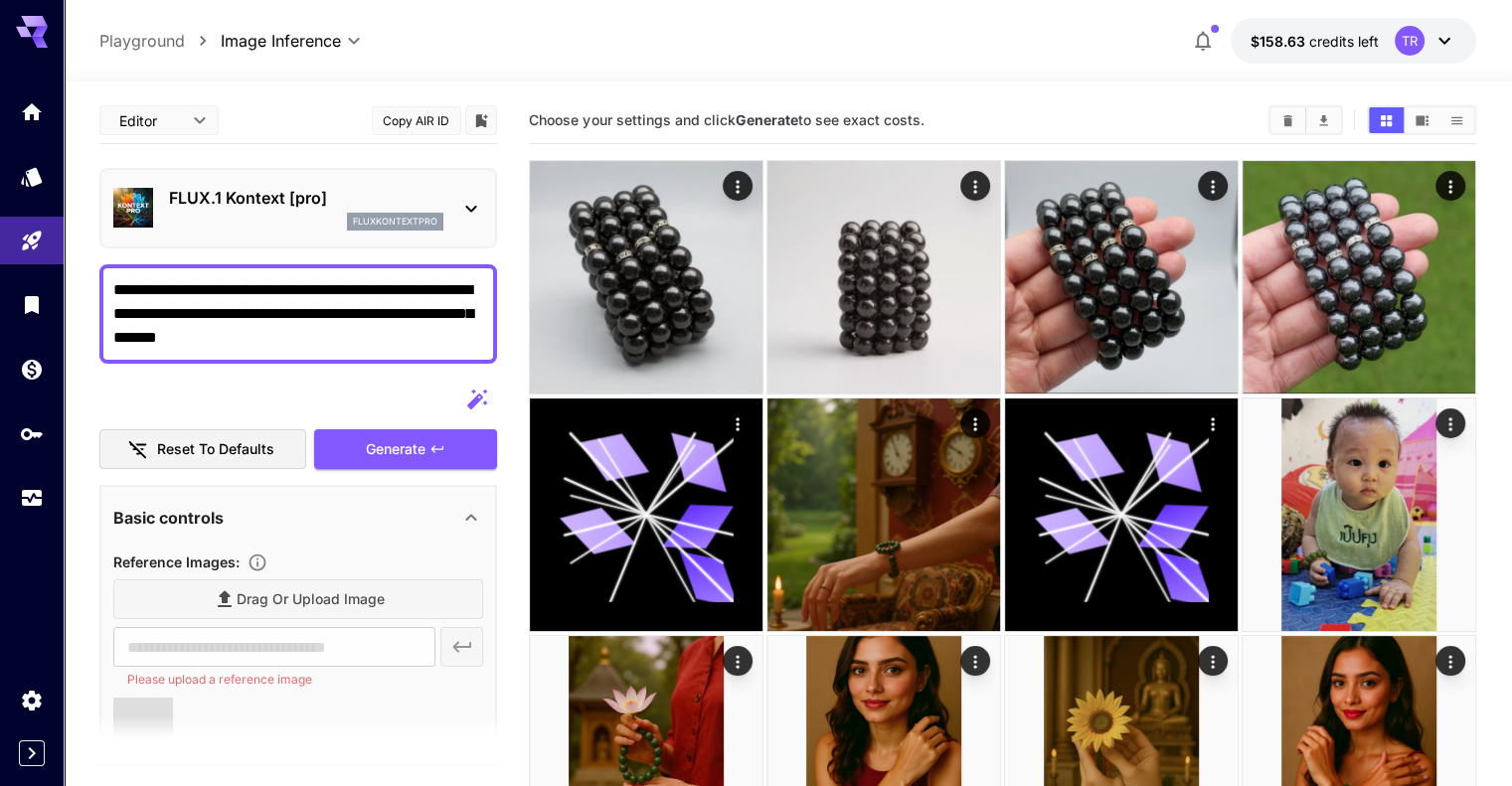type on "**********" 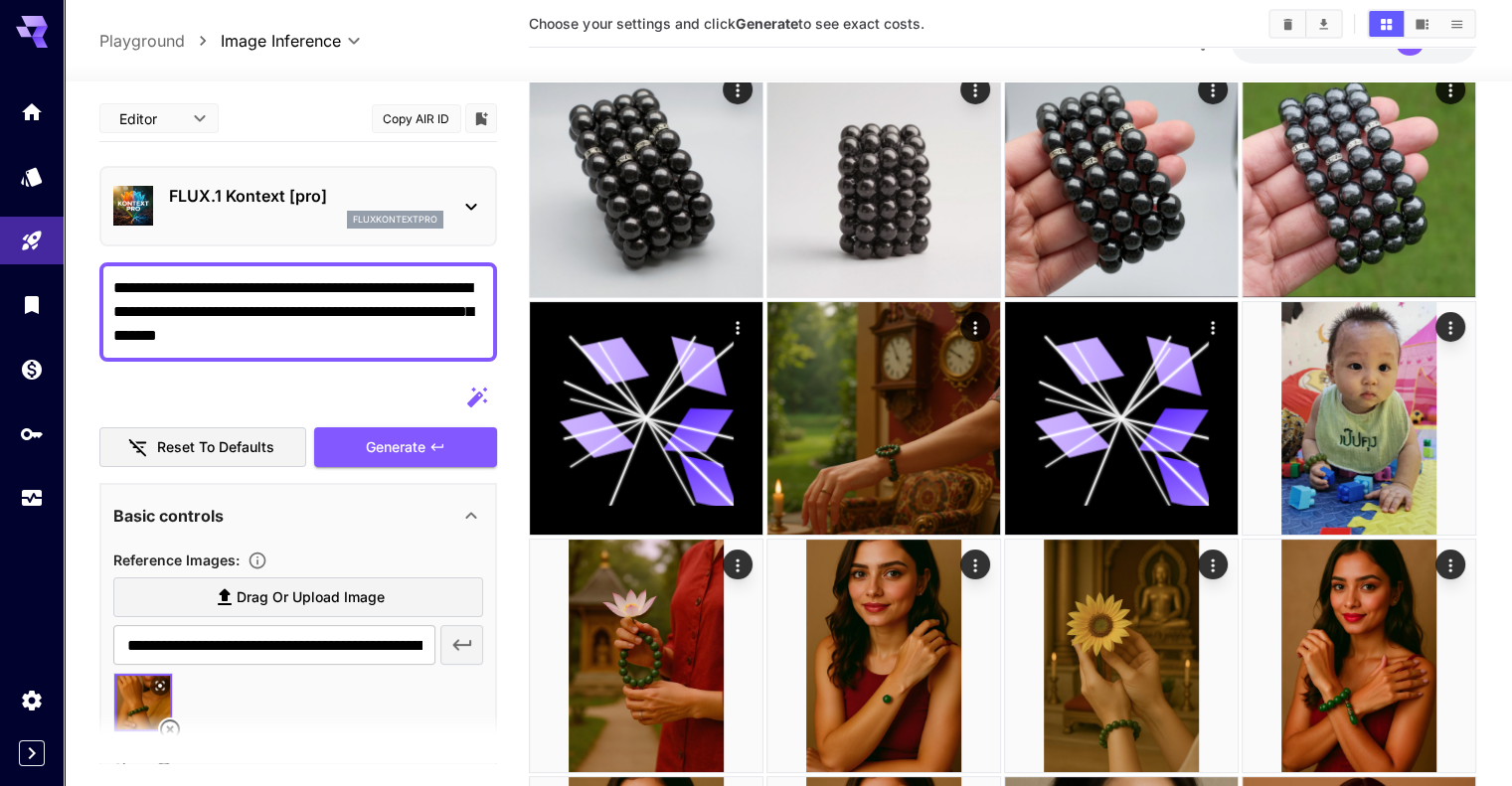 scroll, scrollTop: 99, scrollLeft: 0, axis: vertical 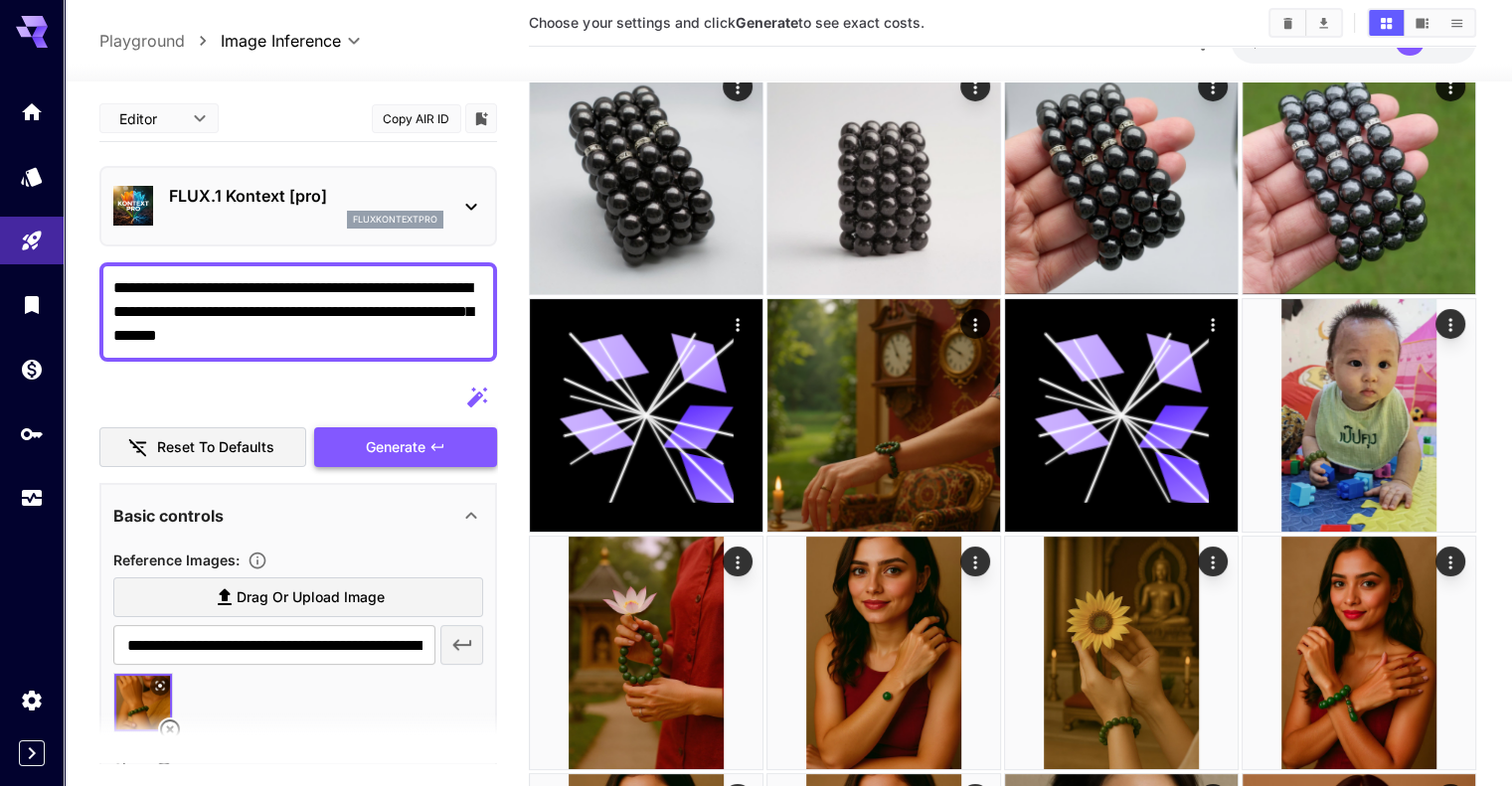 type on "**********" 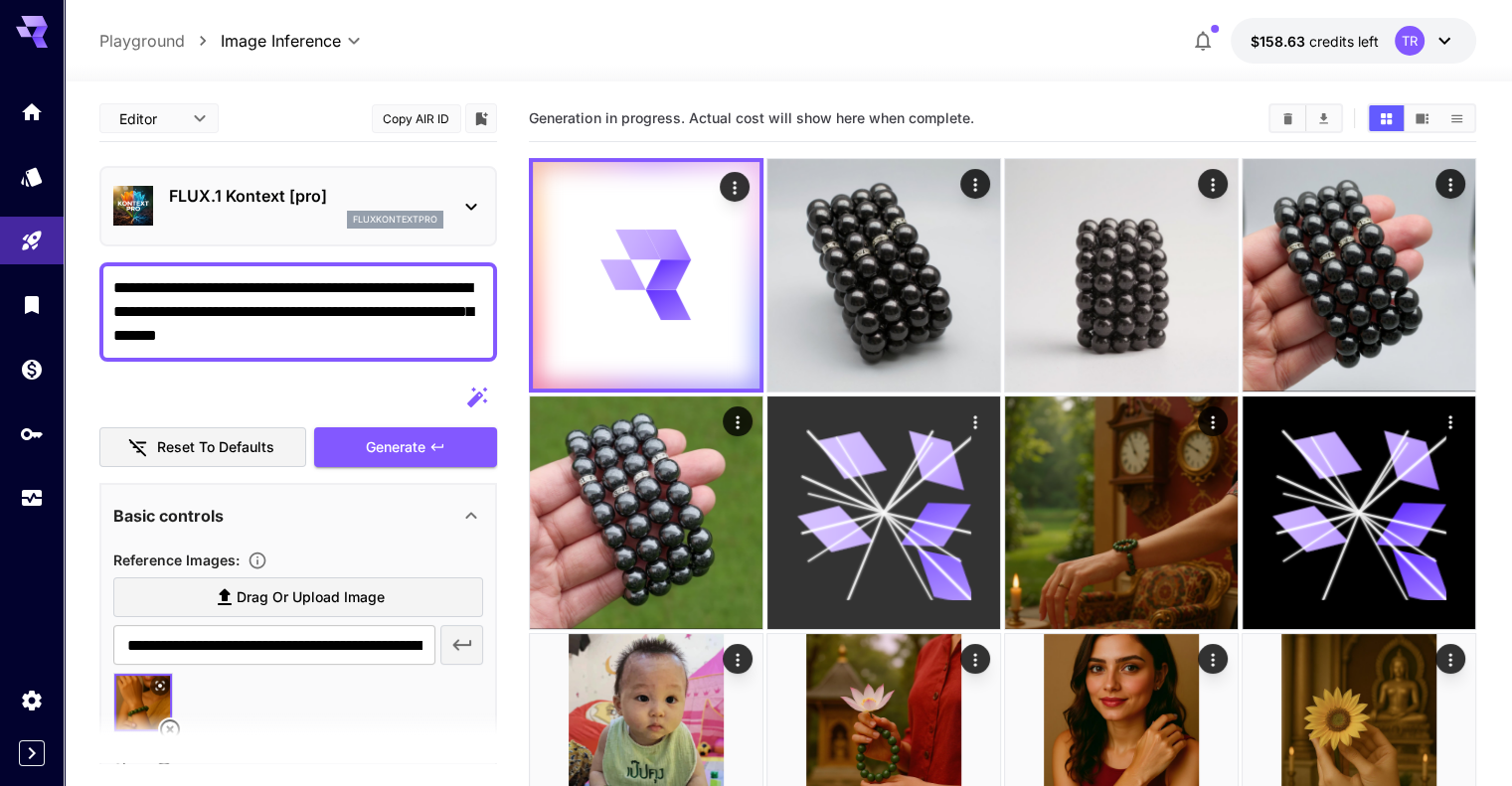 scroll, scrollTop: 0, scrollLeft: 0, axis: both 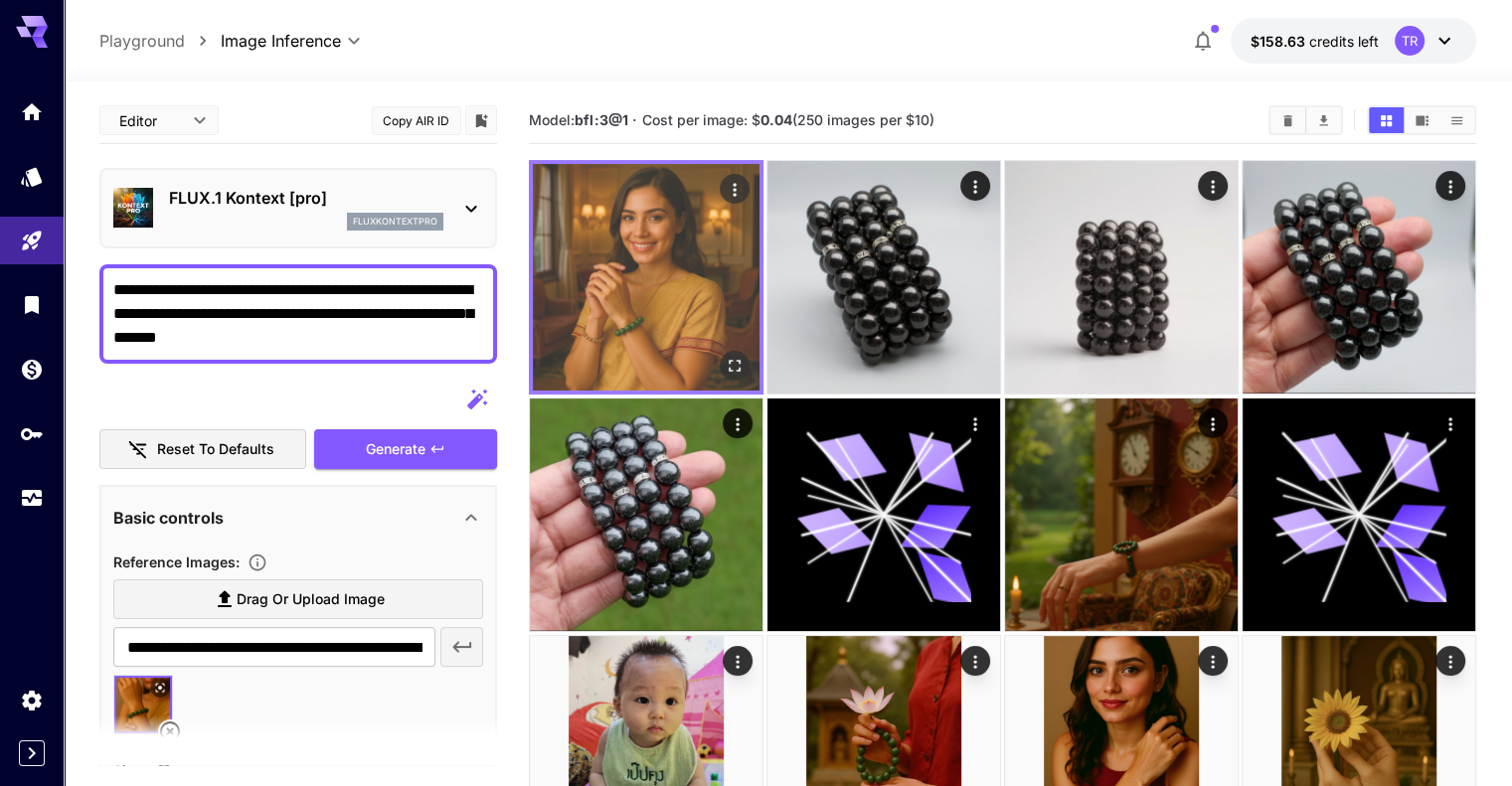 click at bounding box center [646, 277] 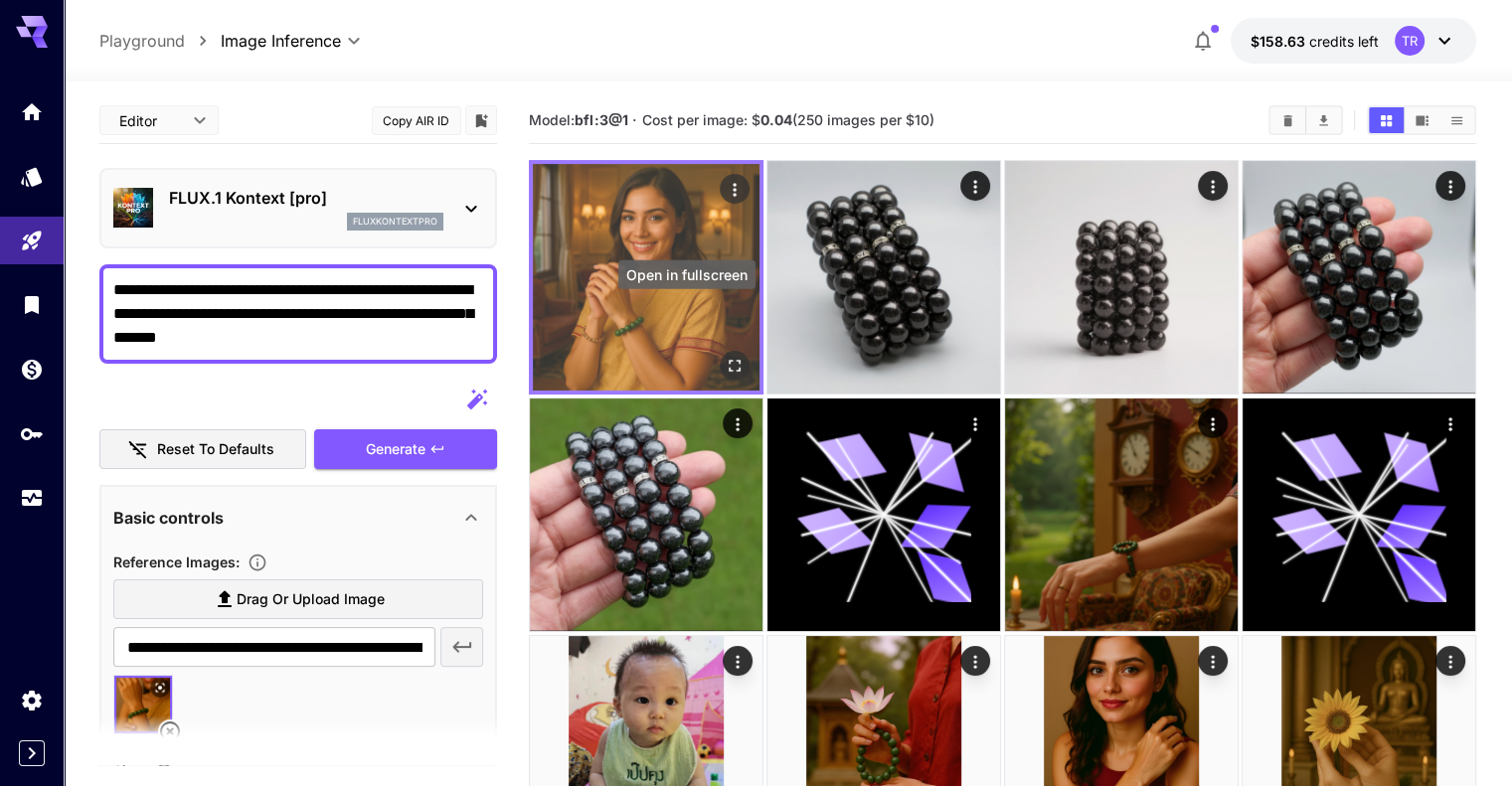 click 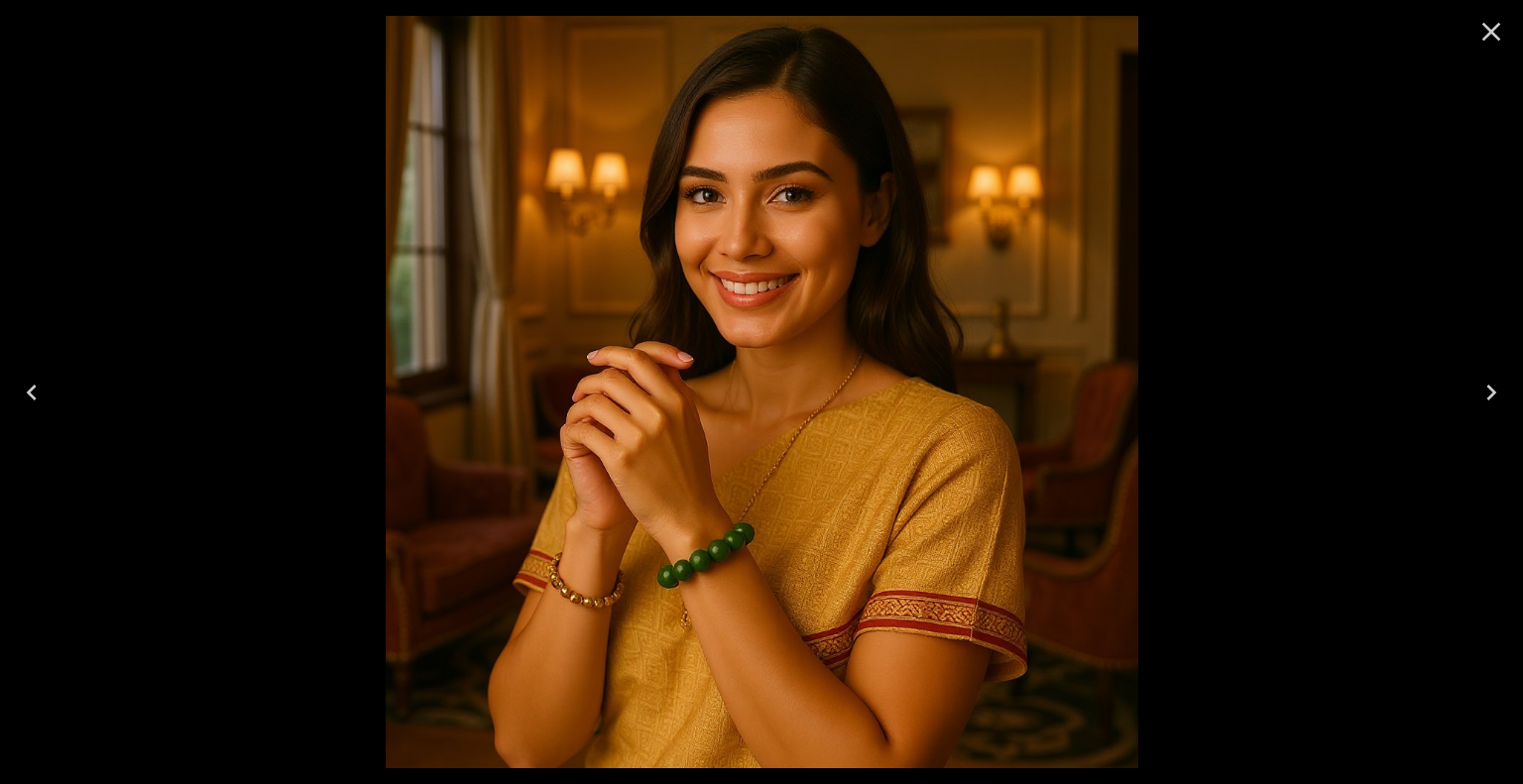click 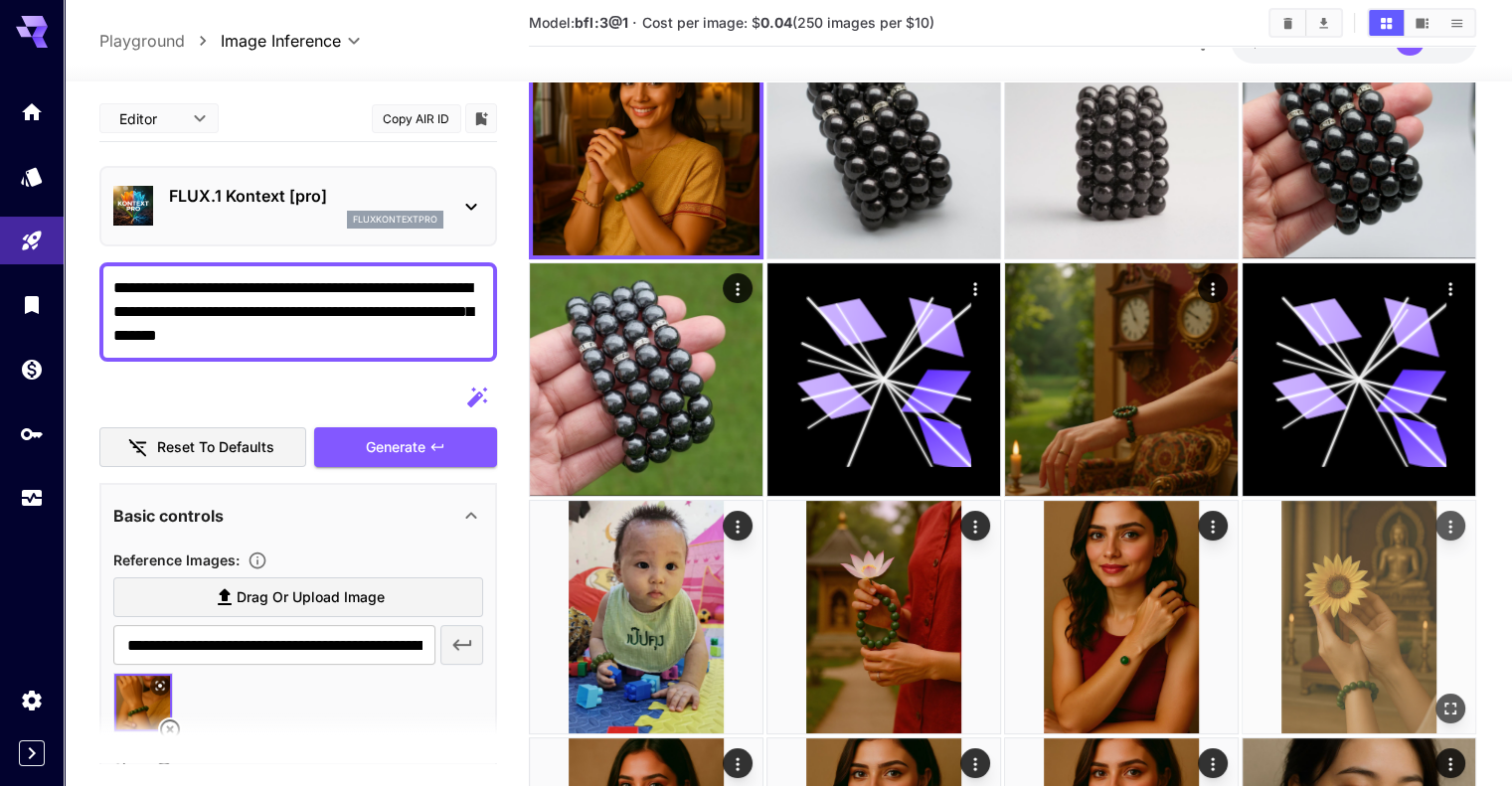 scroll, scrollTop: 0, scrollLeft: 0, axis: both 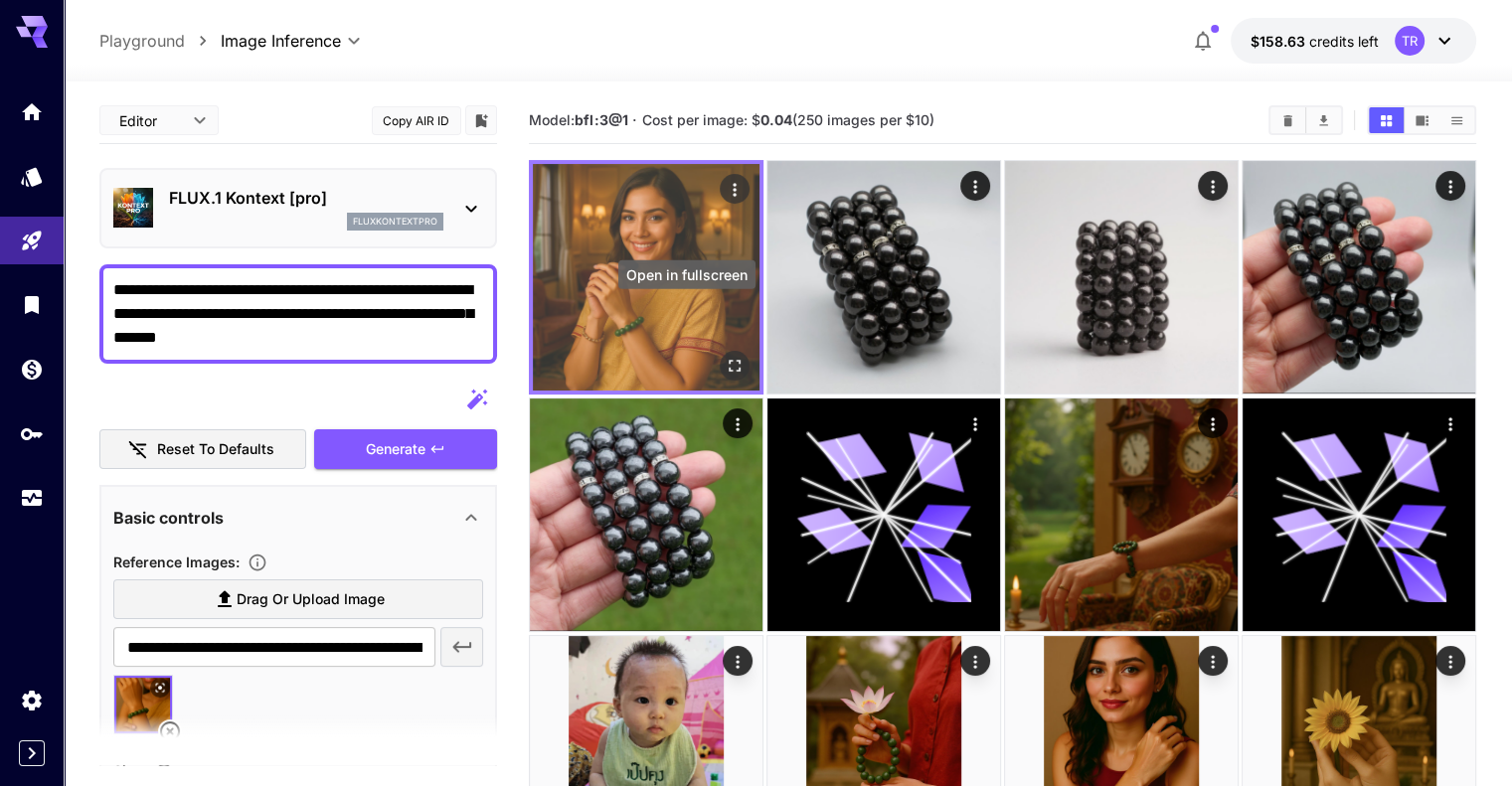 click 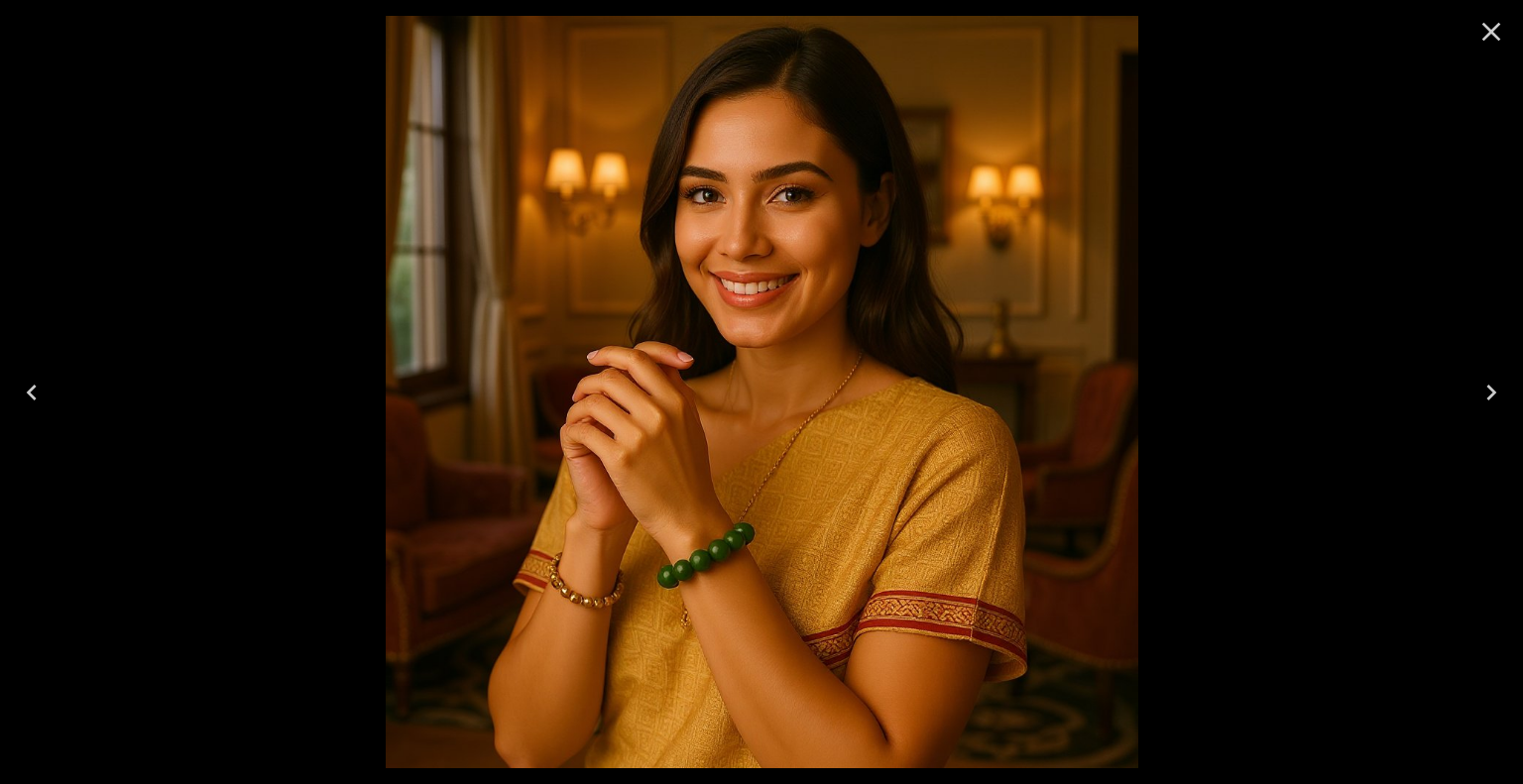 click 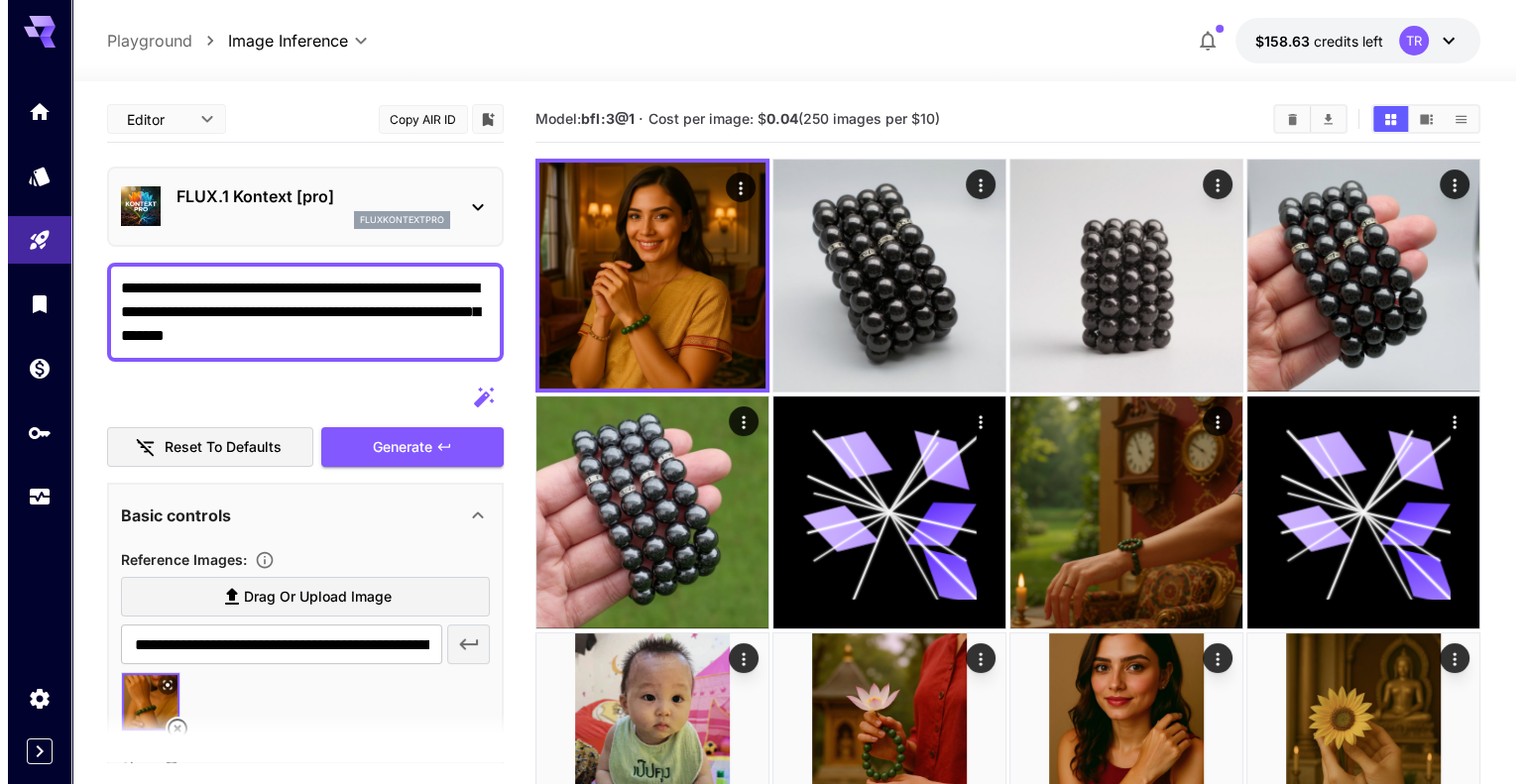 scroll, scrollTop: 0, scrollLeft: 0, axis: both 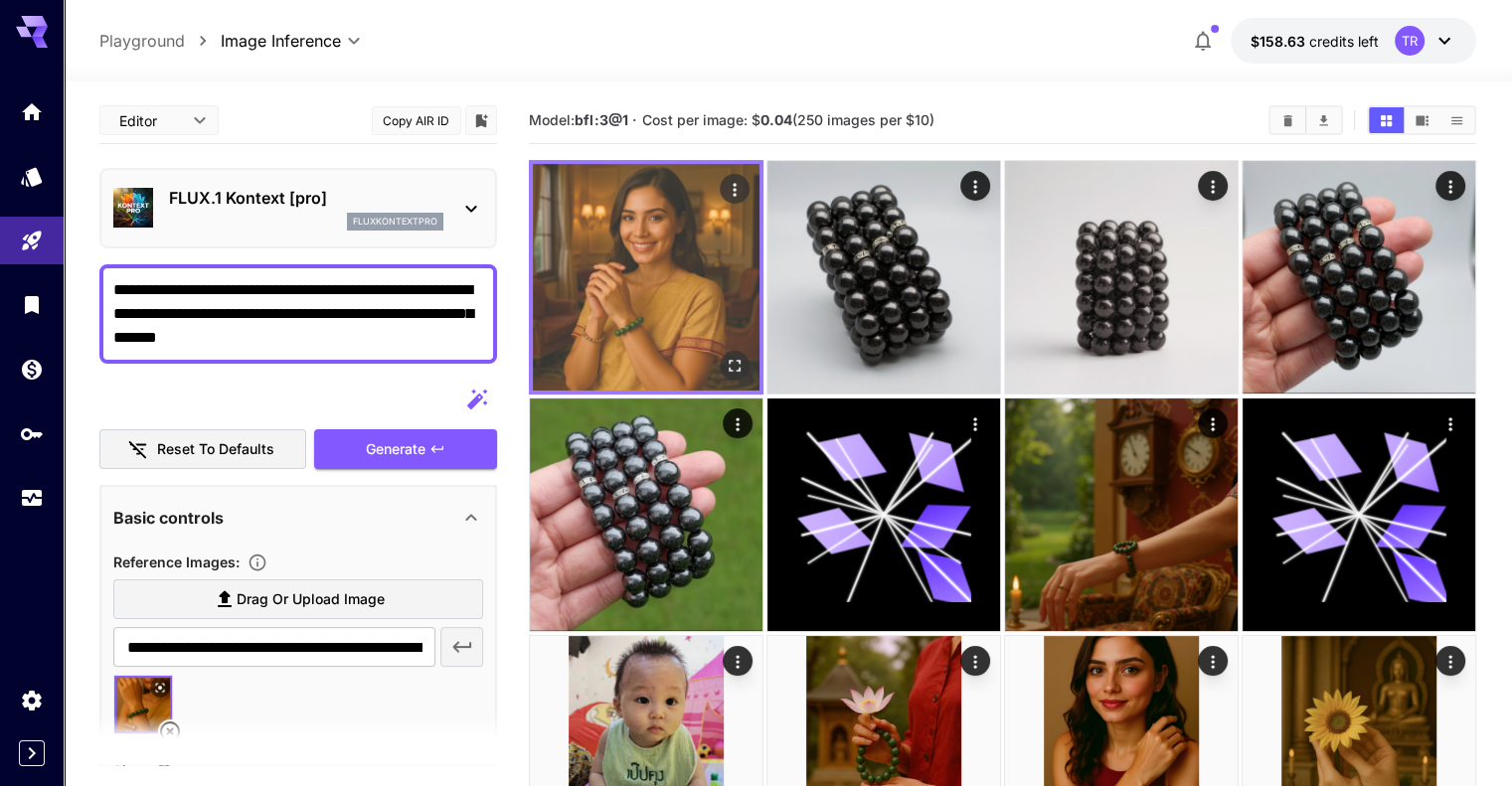 click at bounding box center (646, 277) 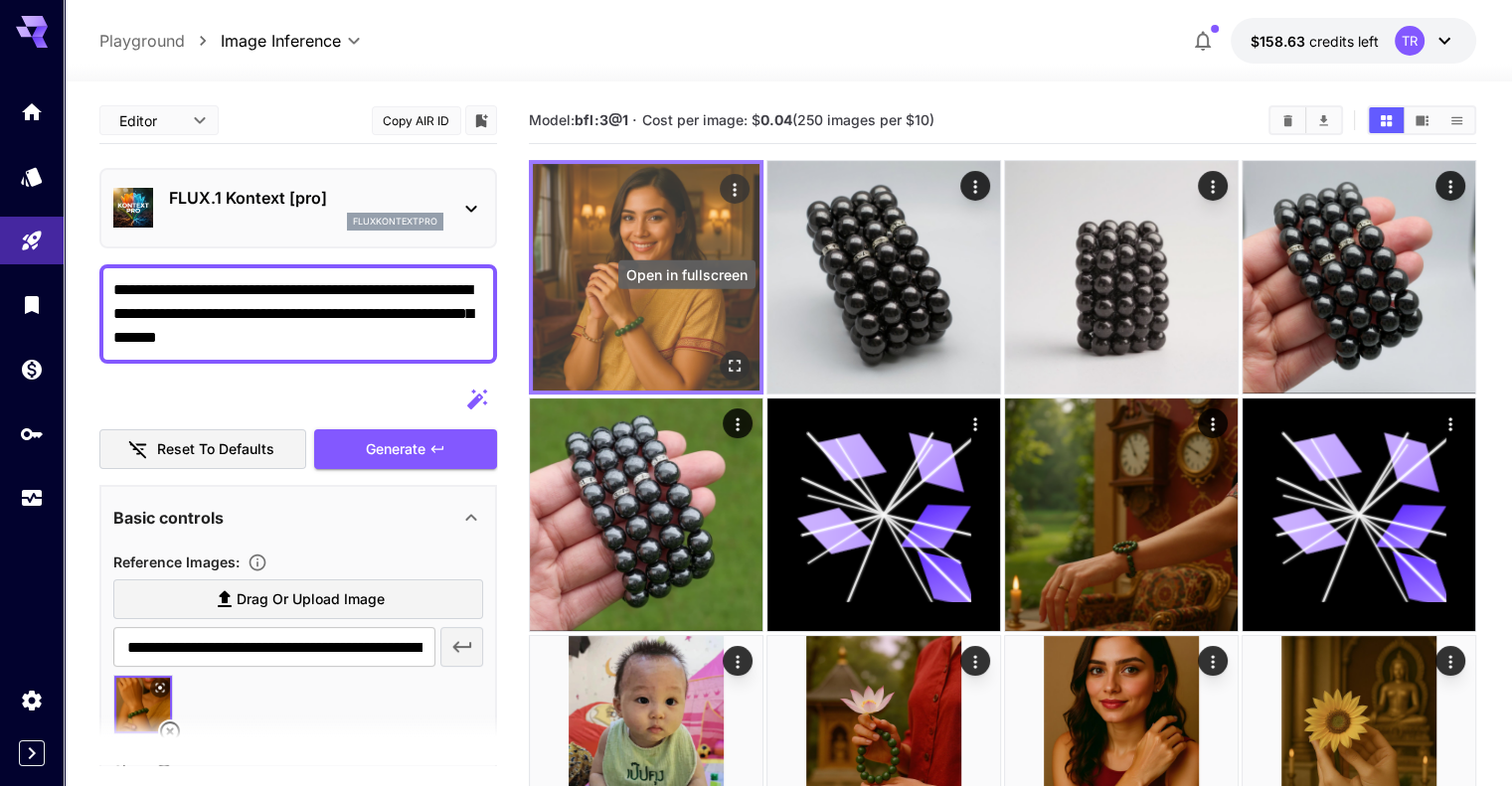click 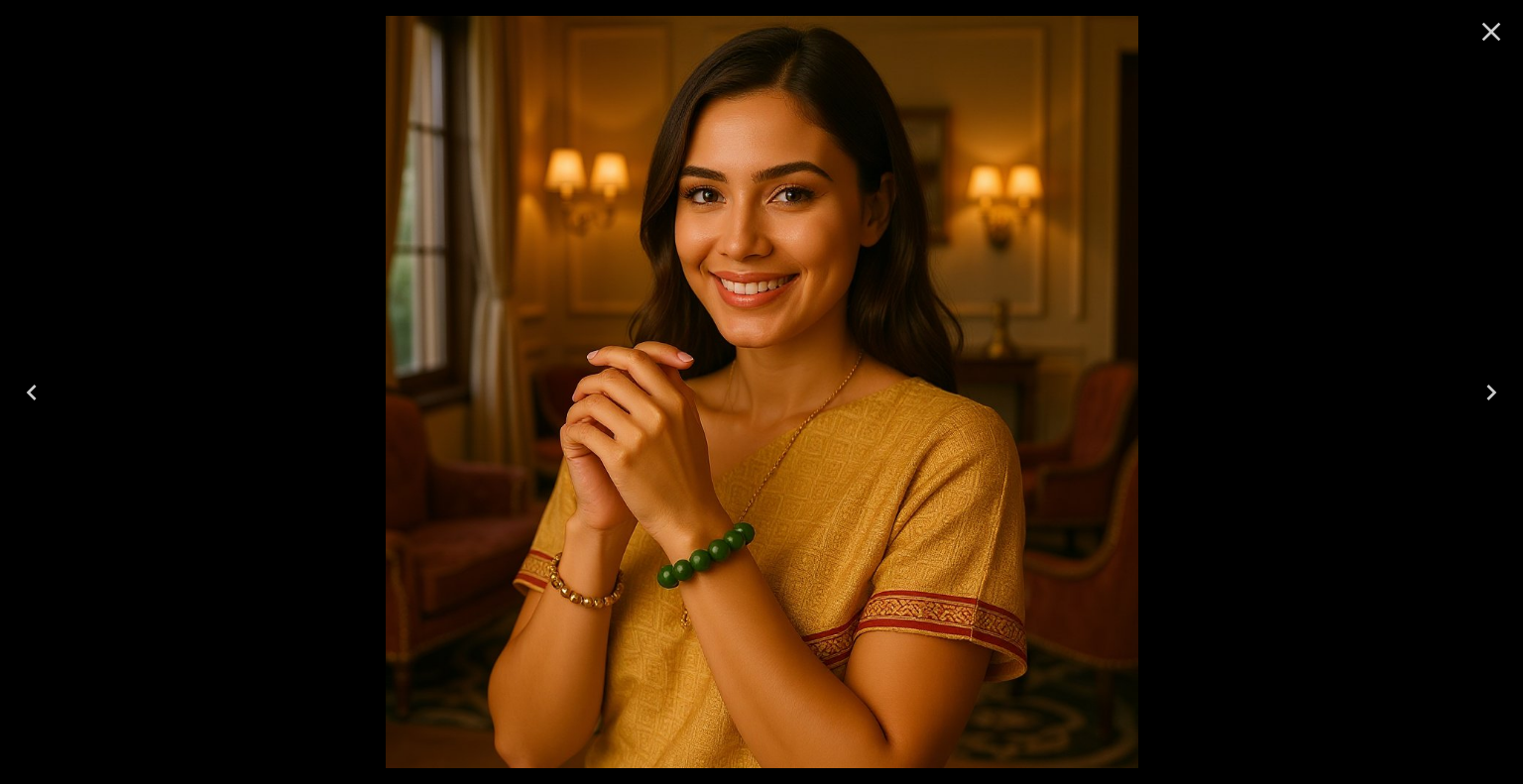 click 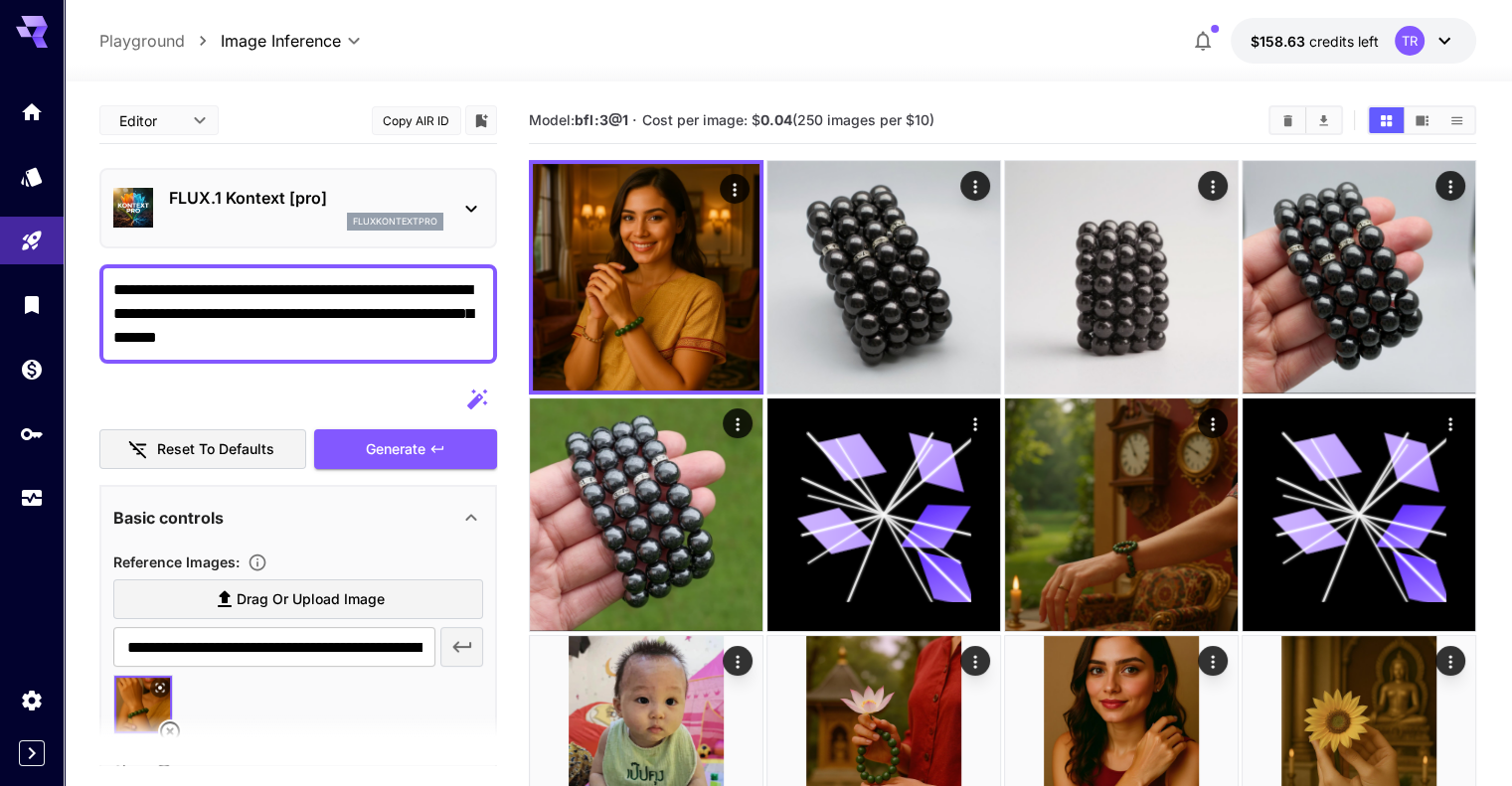 click on "FLUX.1 Kontext [pro] fluxkontextpro" at bounding box center (298, 208) 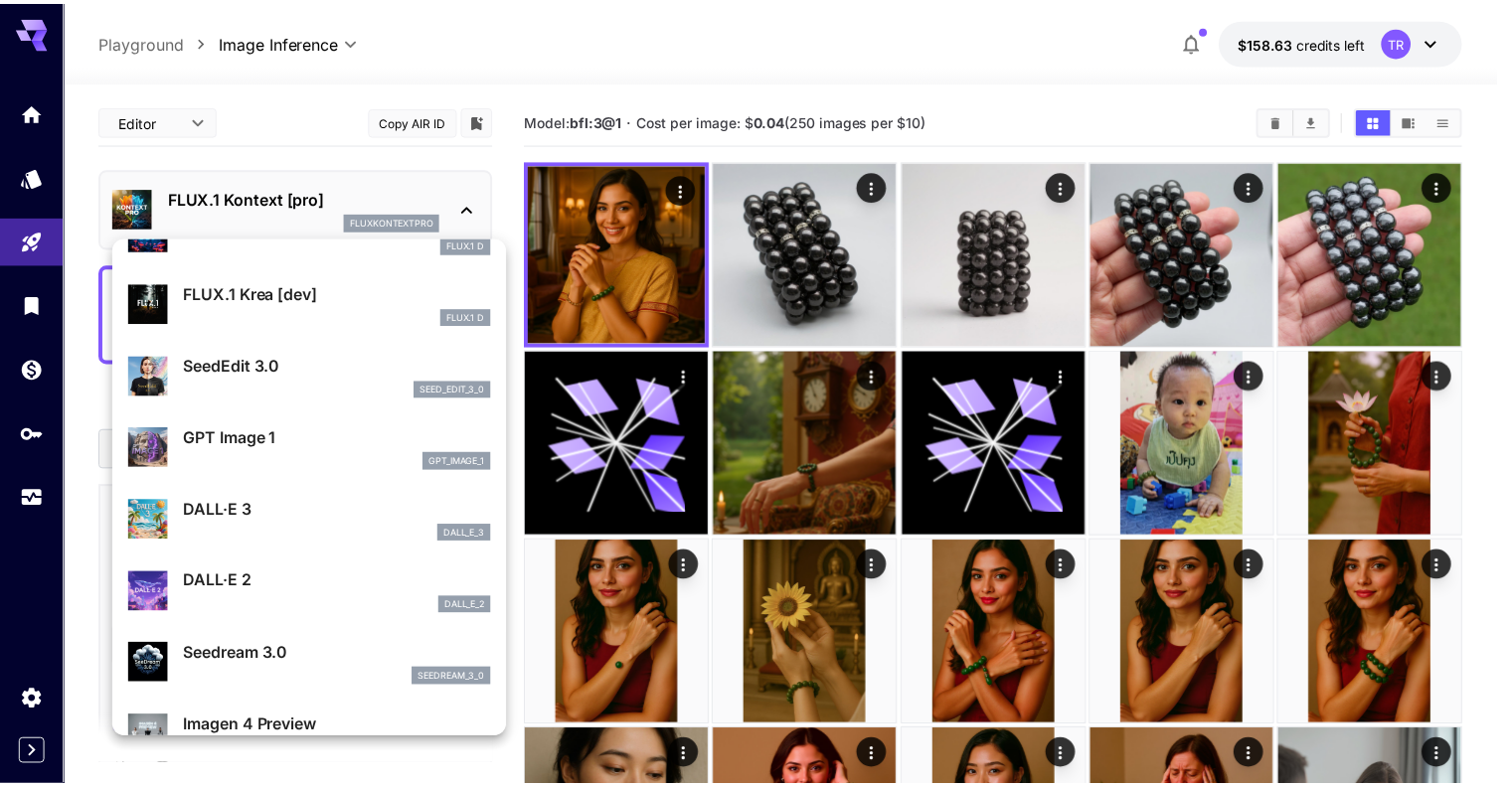 scroll, scrollTop: 105, scrollLeft: 0, axis: vertical 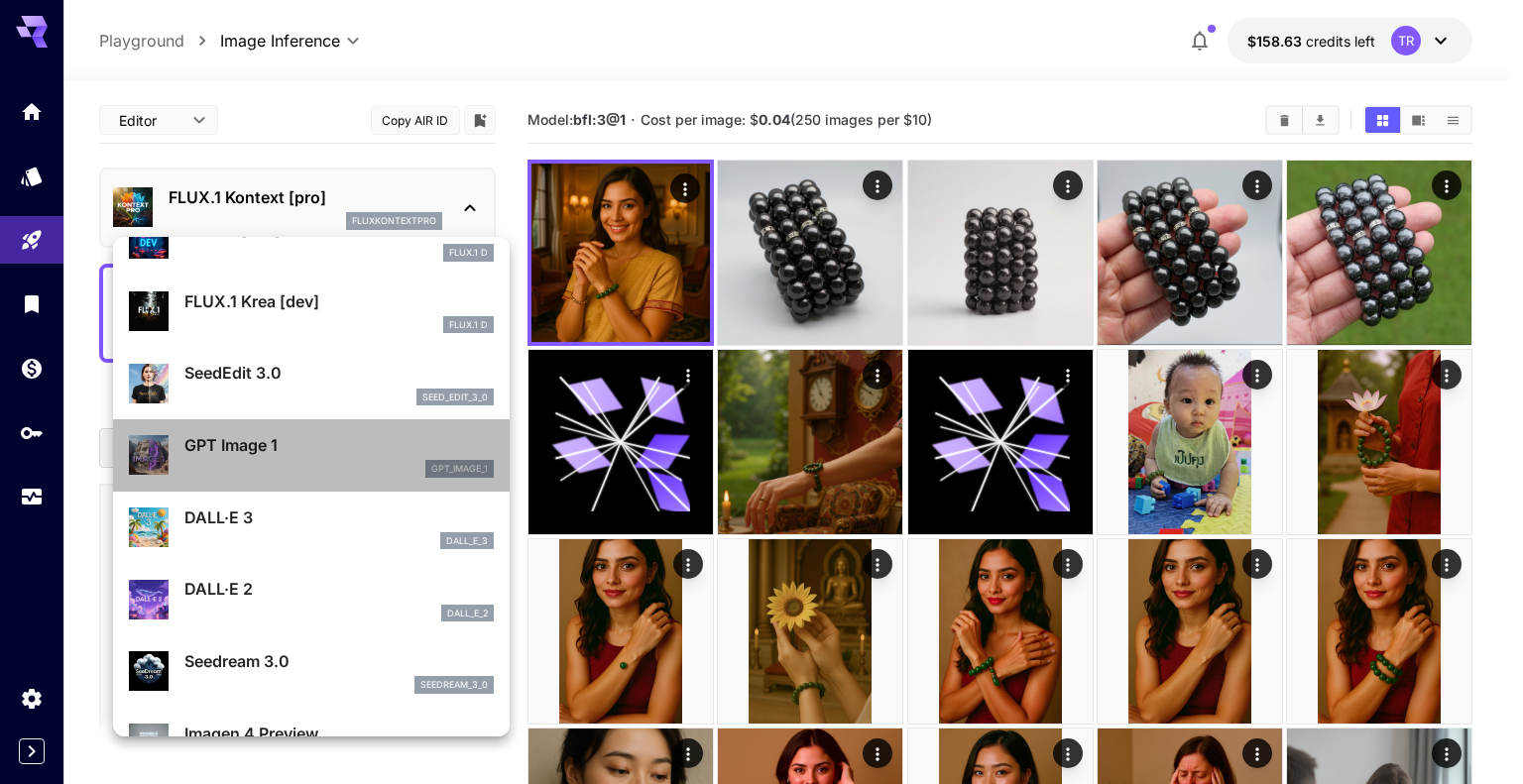 click on "GPT Image 1" at bounding box center (339, 445) 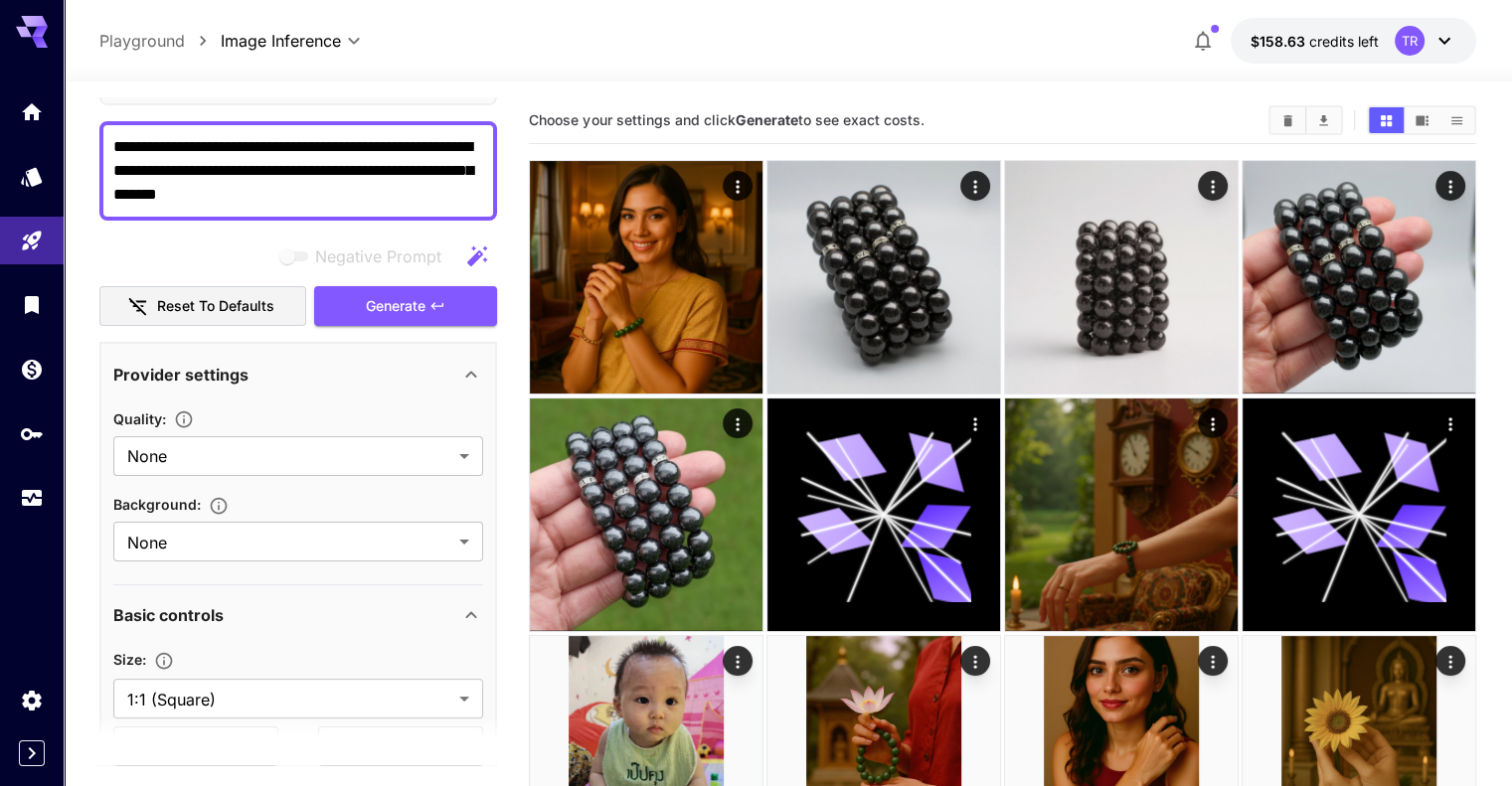 scroll, scrollTop: 397, scrollLeft: 0, axis: vertical 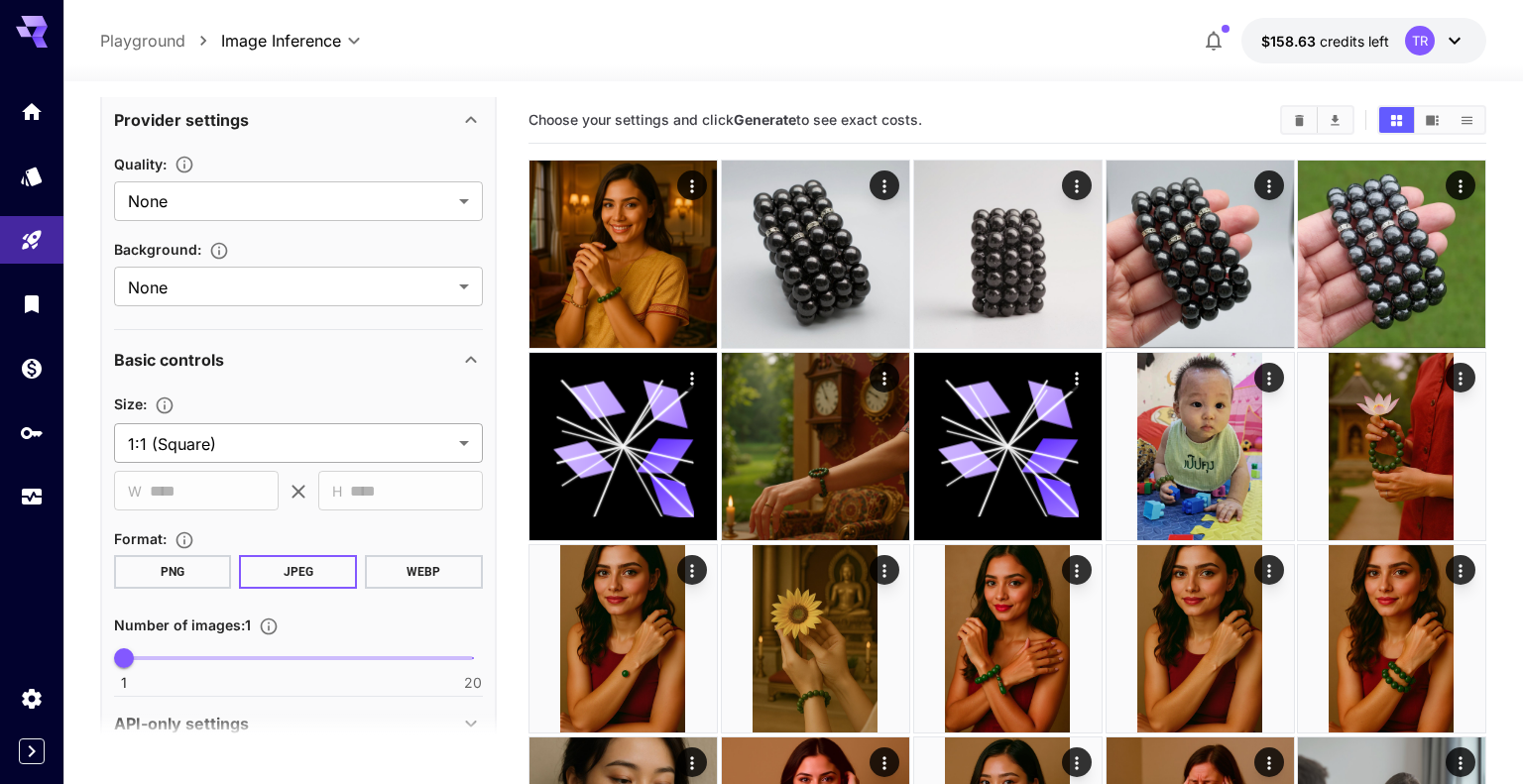 click on "**********" at bounding box center [762, 707] 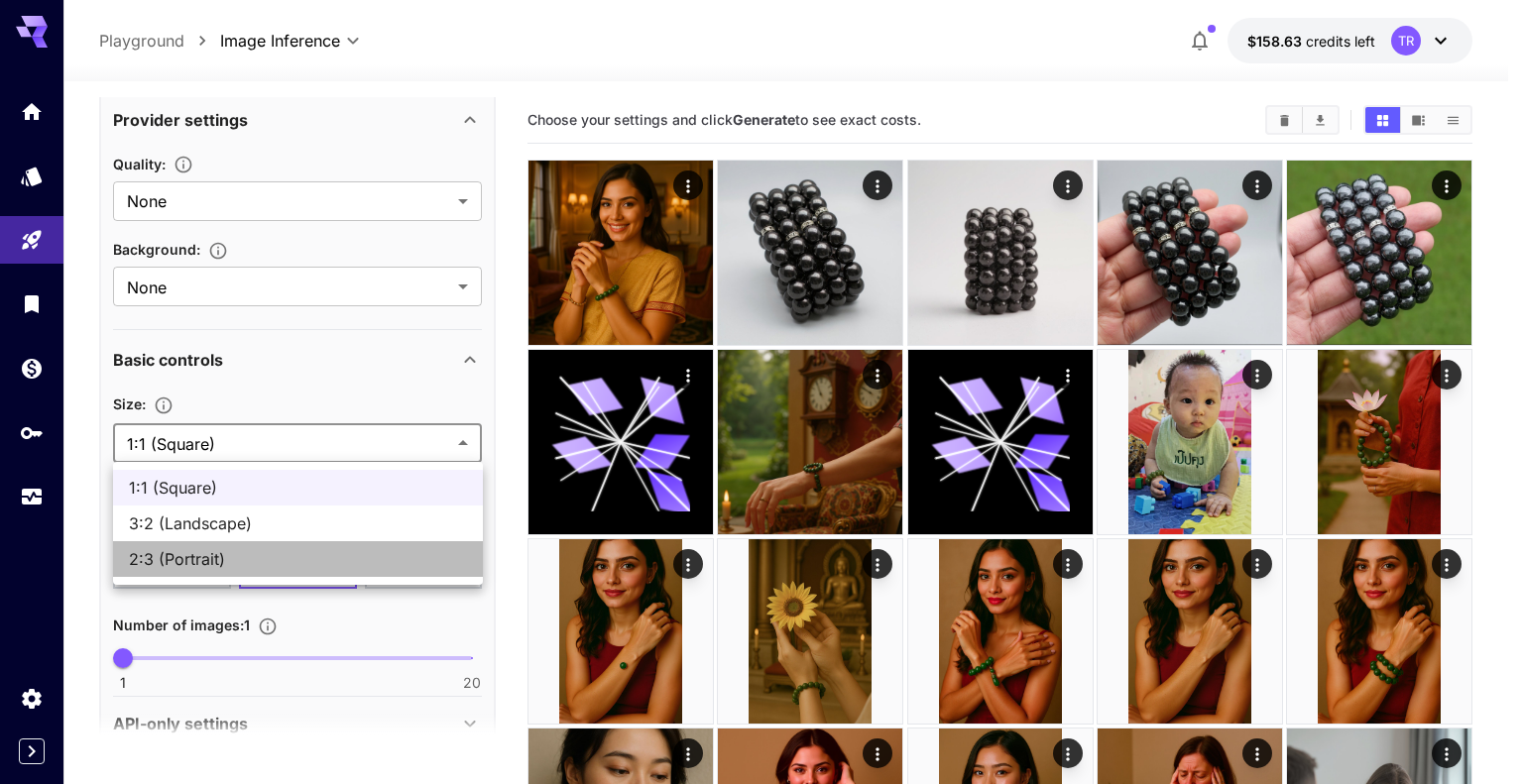 click on "2:3 (Portrait)" at bounding box center [297, 559] 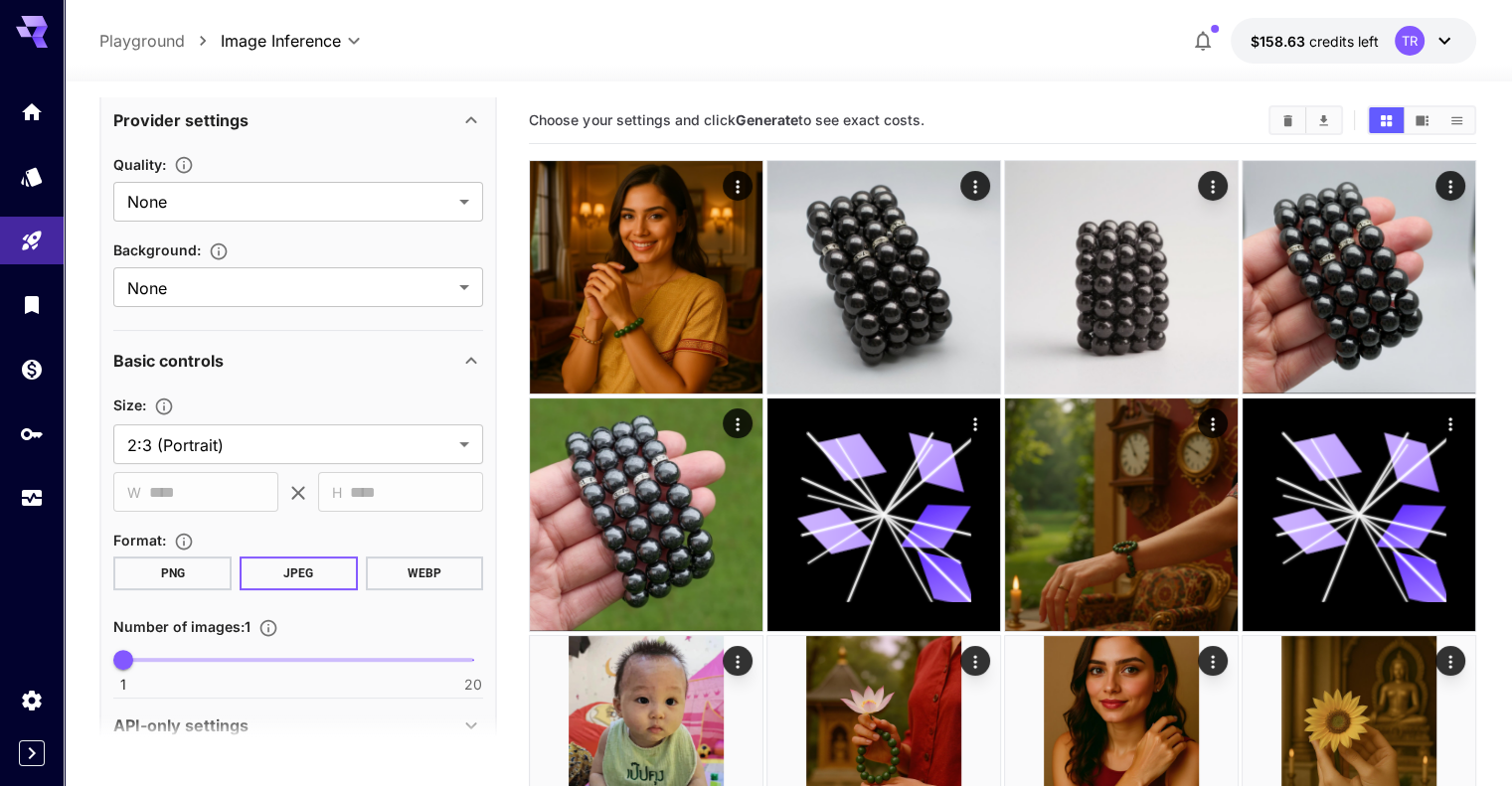 click on "**********" at bounding box center (787, 980) 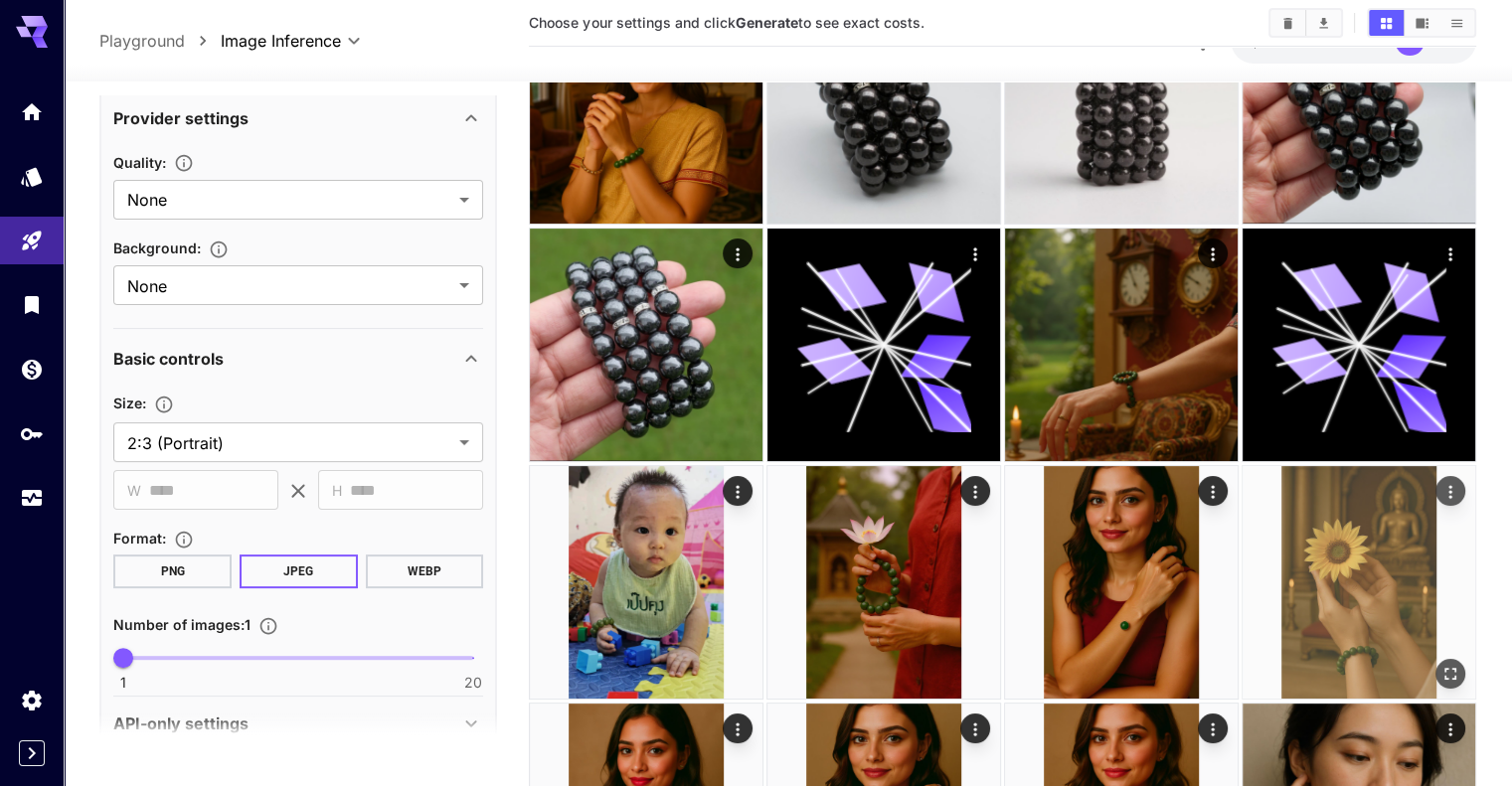scroll, scrollTop: 199, scrollLeft: 0, axis: vertical 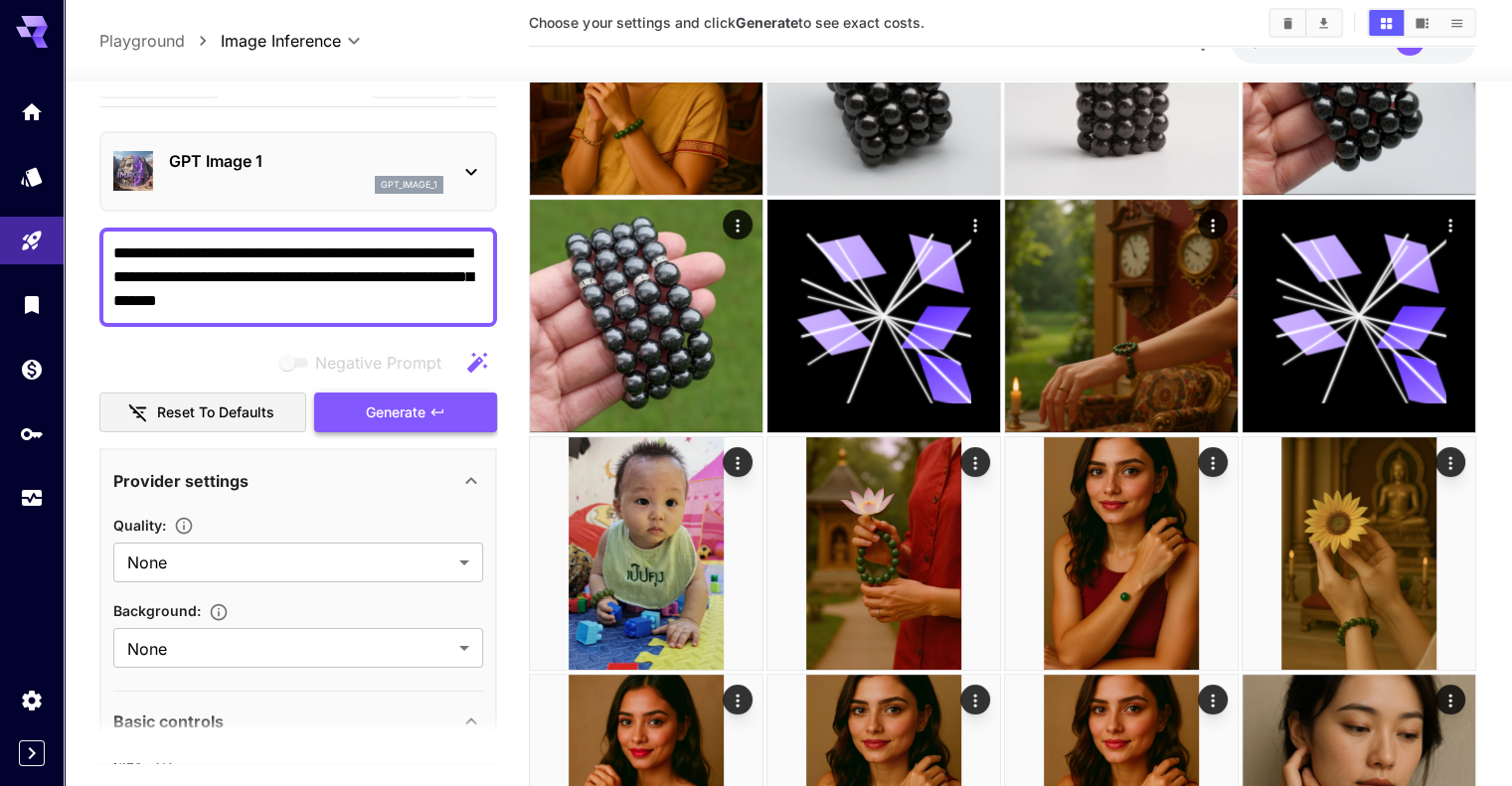 click 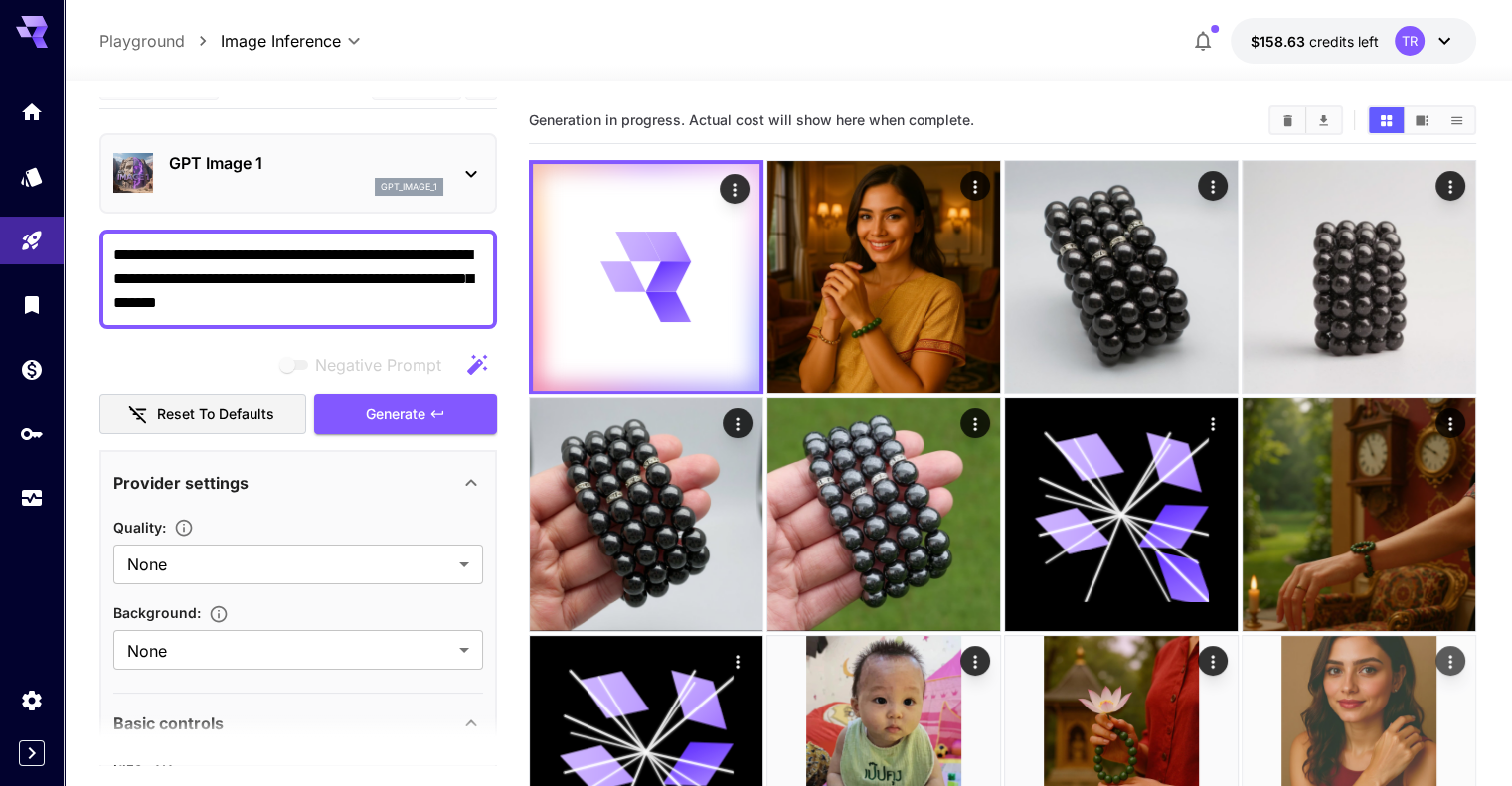scroll, scrollTop: 0, scrollLeft: 0, axis: both 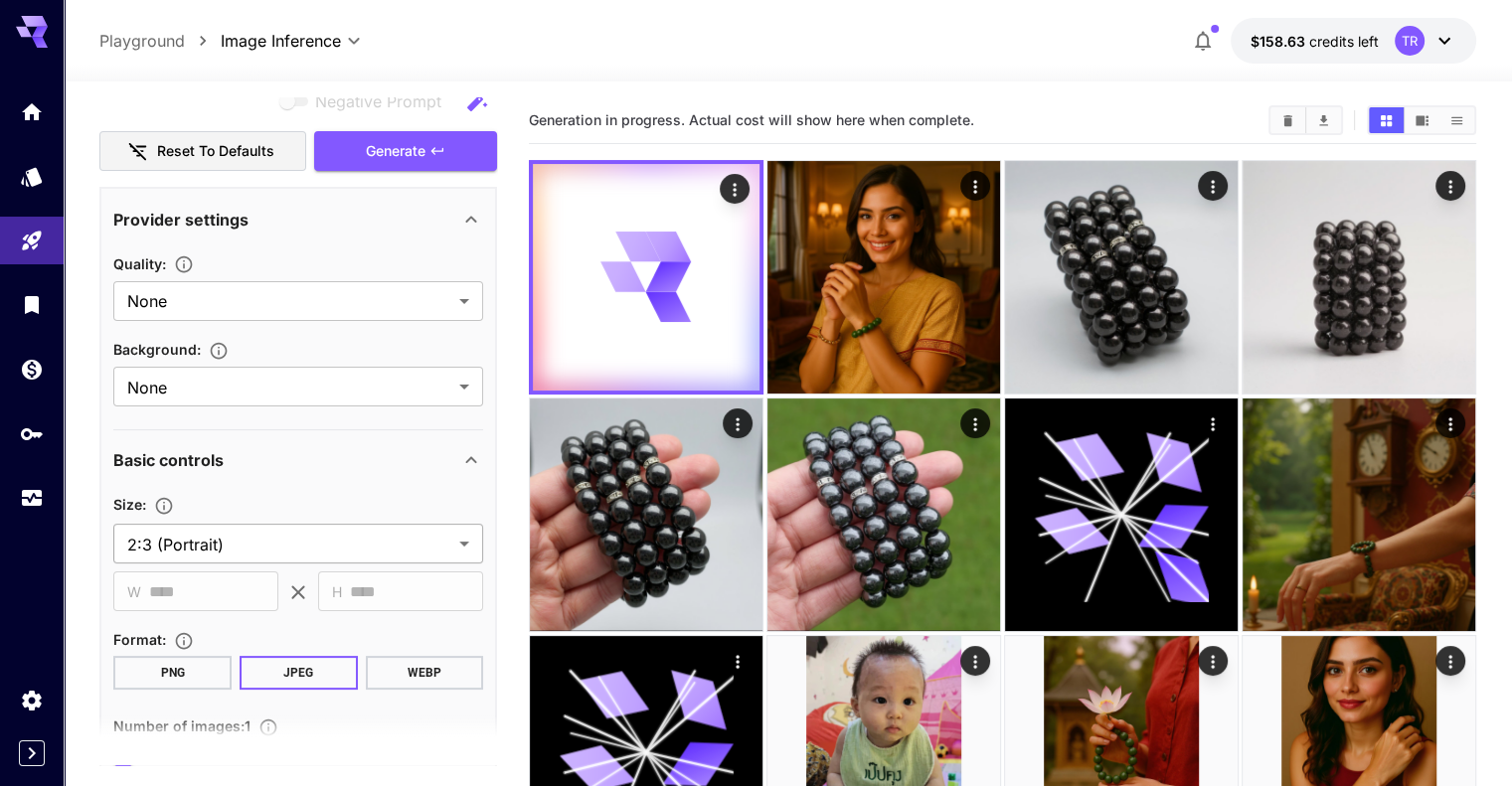 click on "**********" at bounding box center (756, 939) 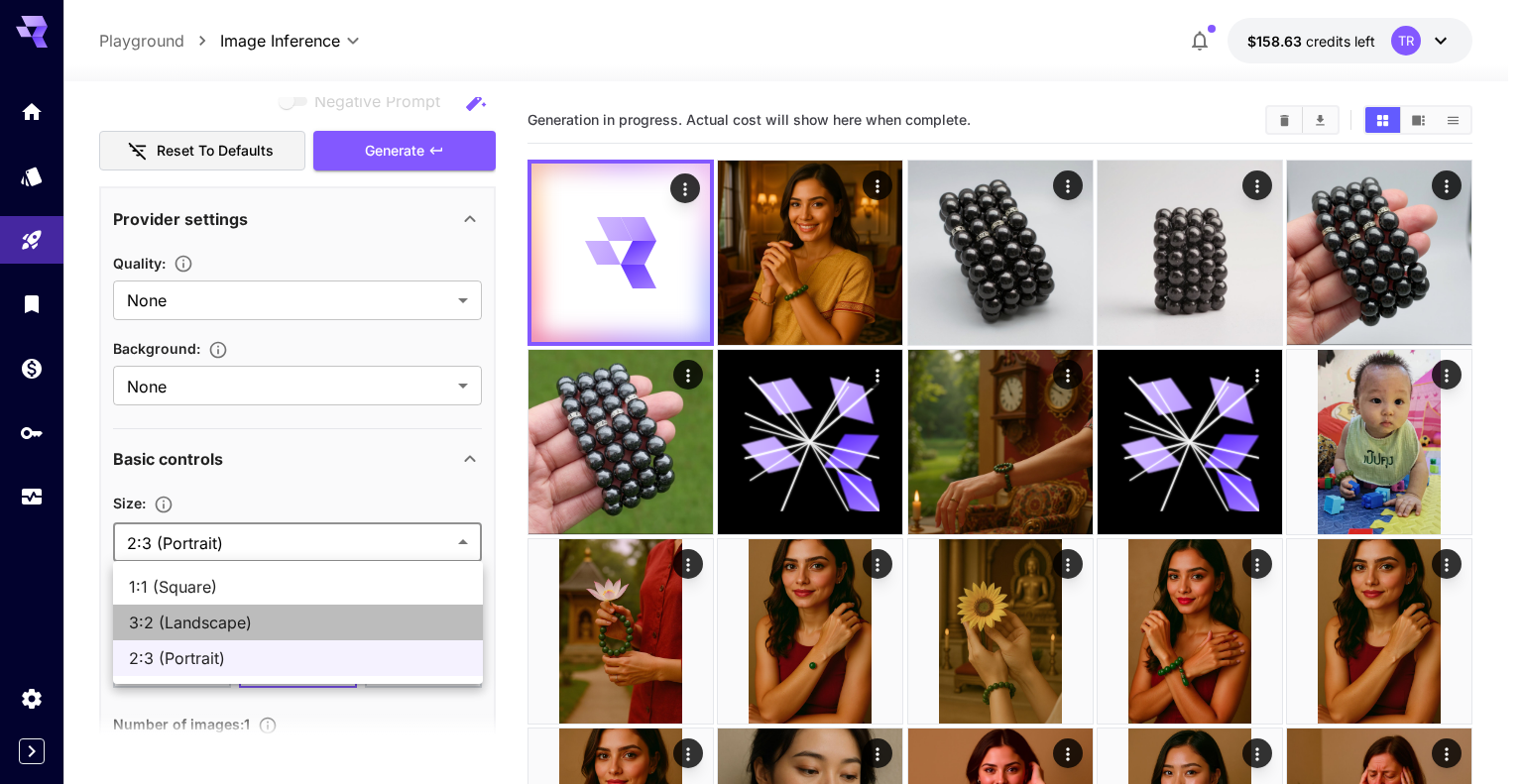 click on "3:2 (Landscape)" at bounding box center [297, 622] 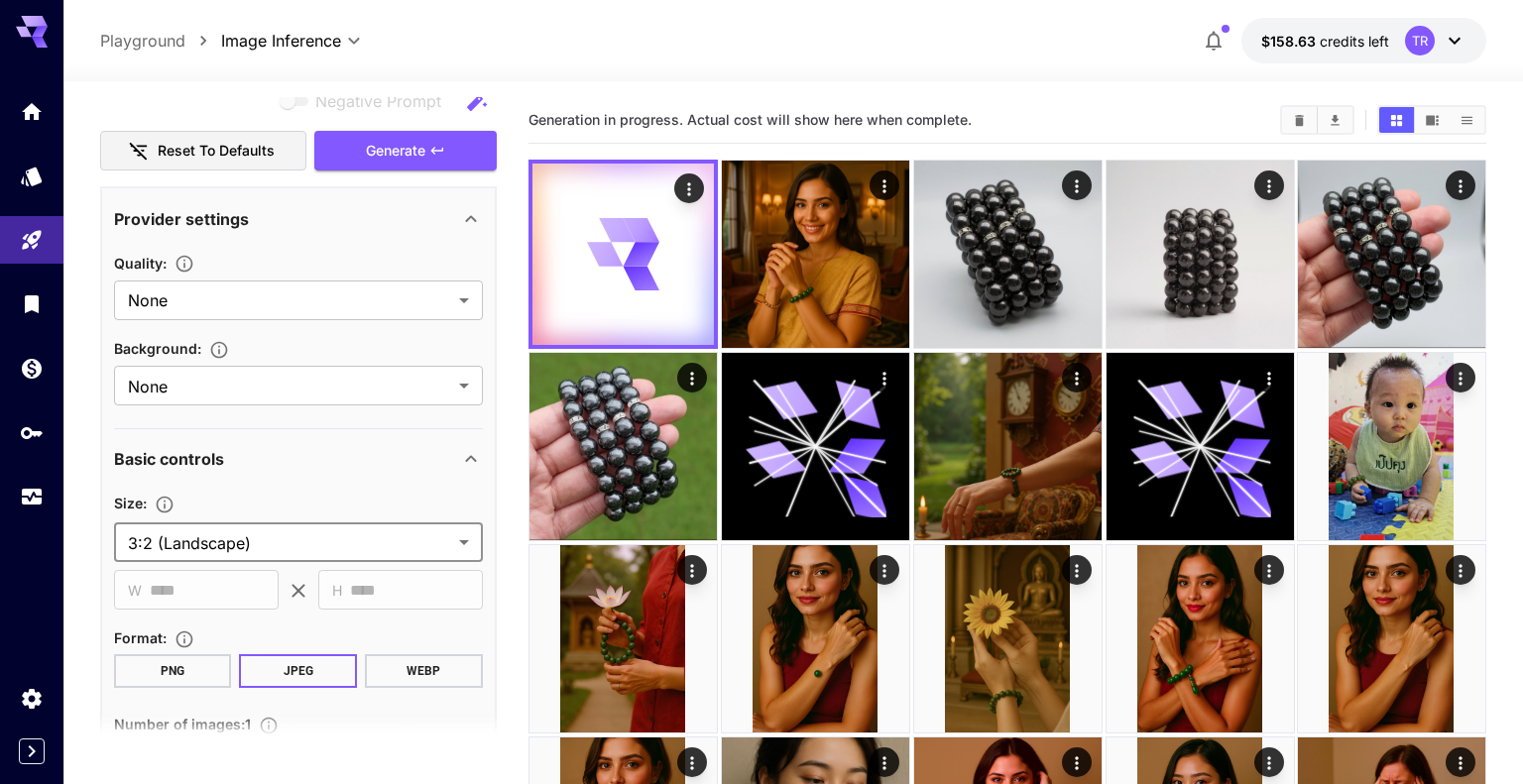click on "**********" at bounding box center (762, 707) 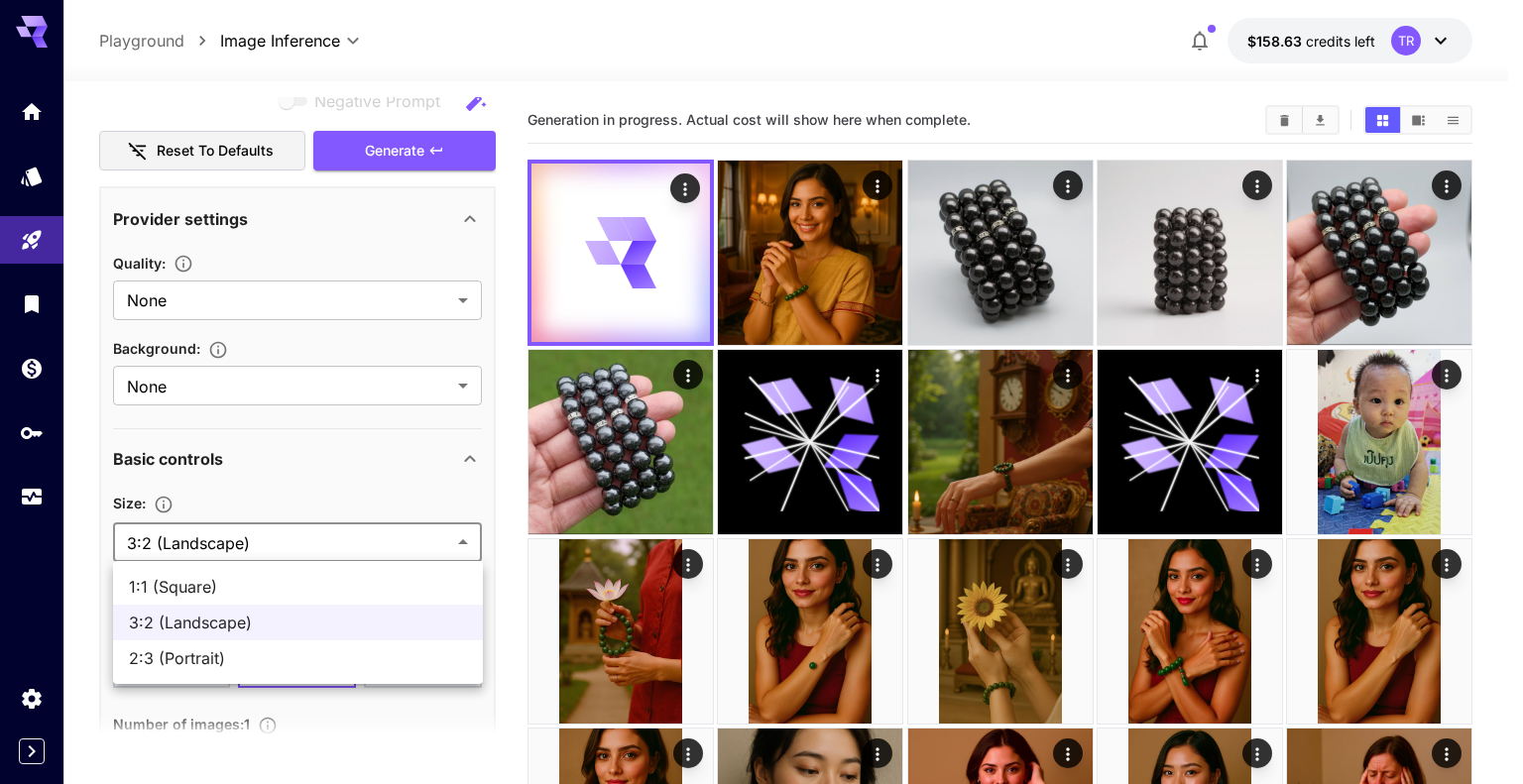 click on "1:1 (Square)" at bounding box center (297, 587) 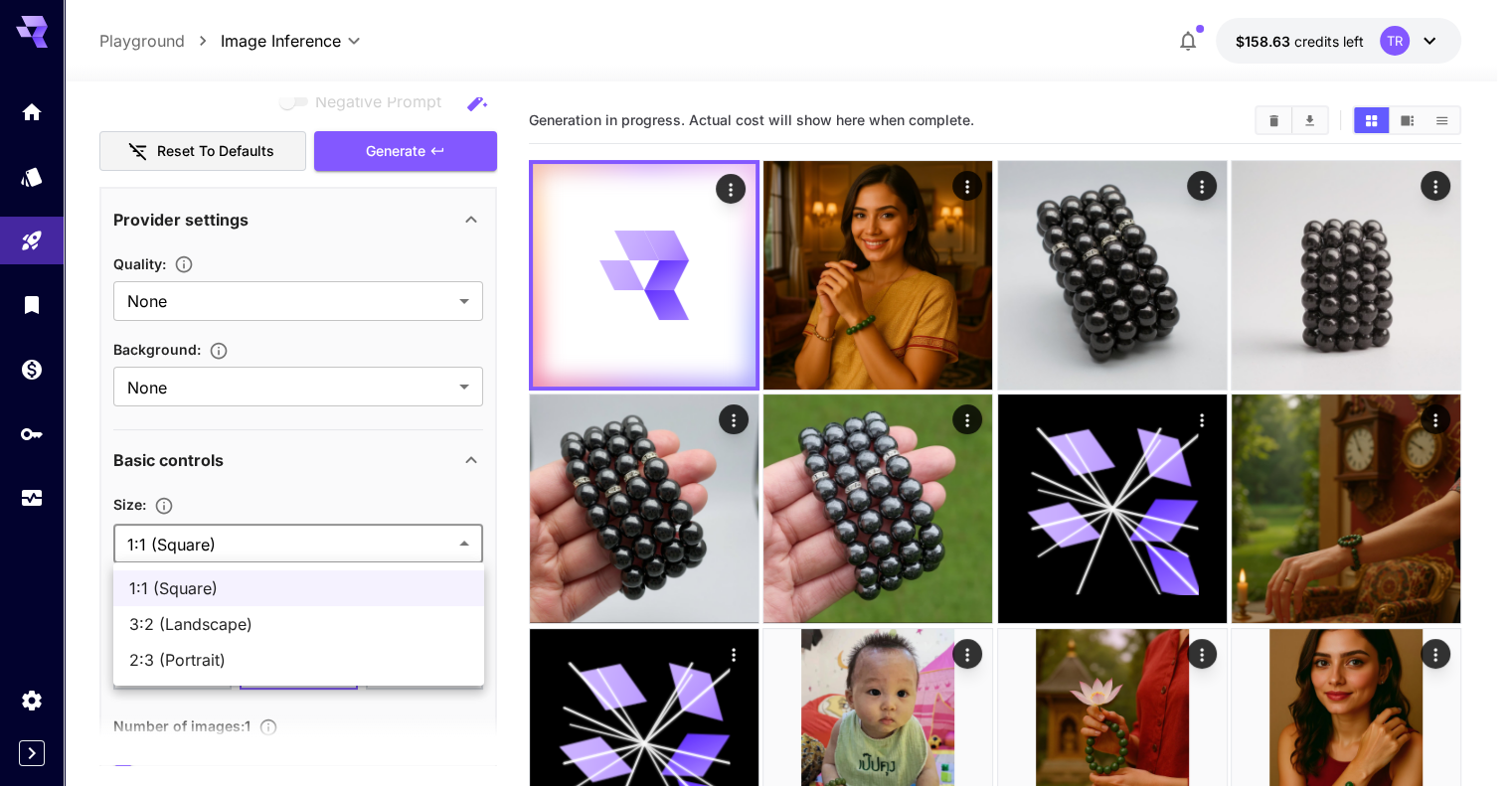 click on "**********" at bounding box center (756, 931) 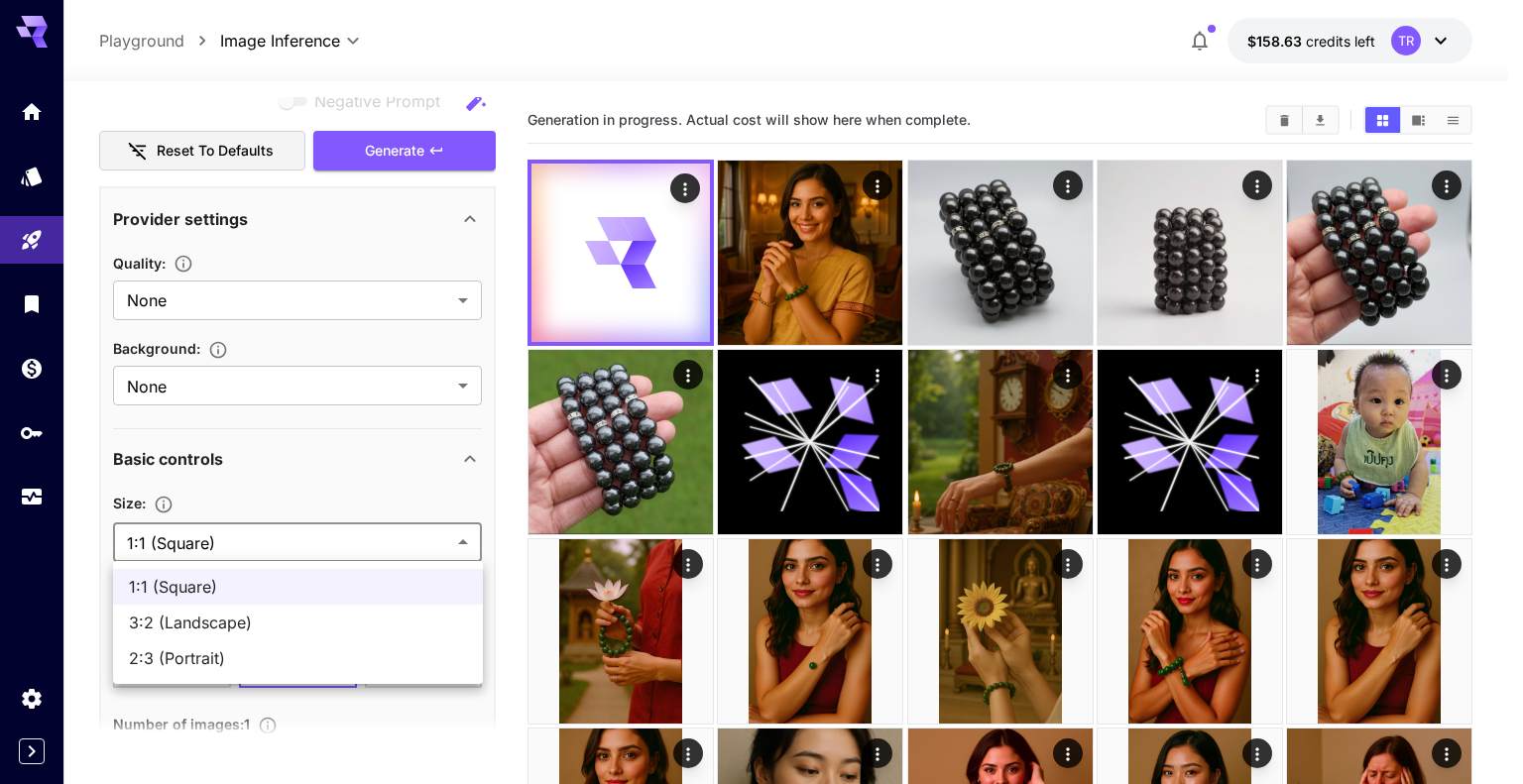 click on "2:3 (Portrait)" at bounding box center (297, 658) 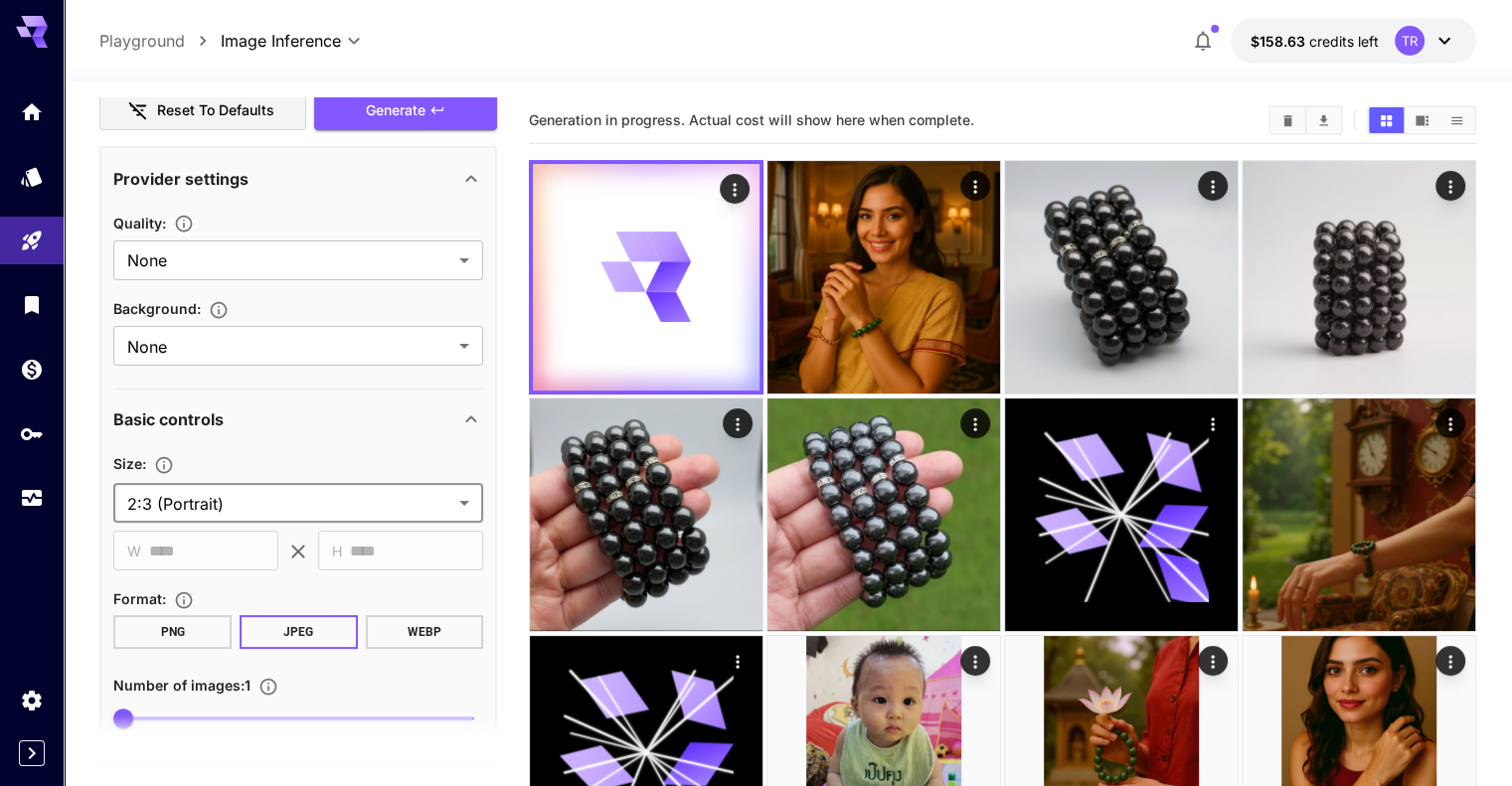 scroll, scrollTop: 432, scrollLeft: 0, axis: vertical 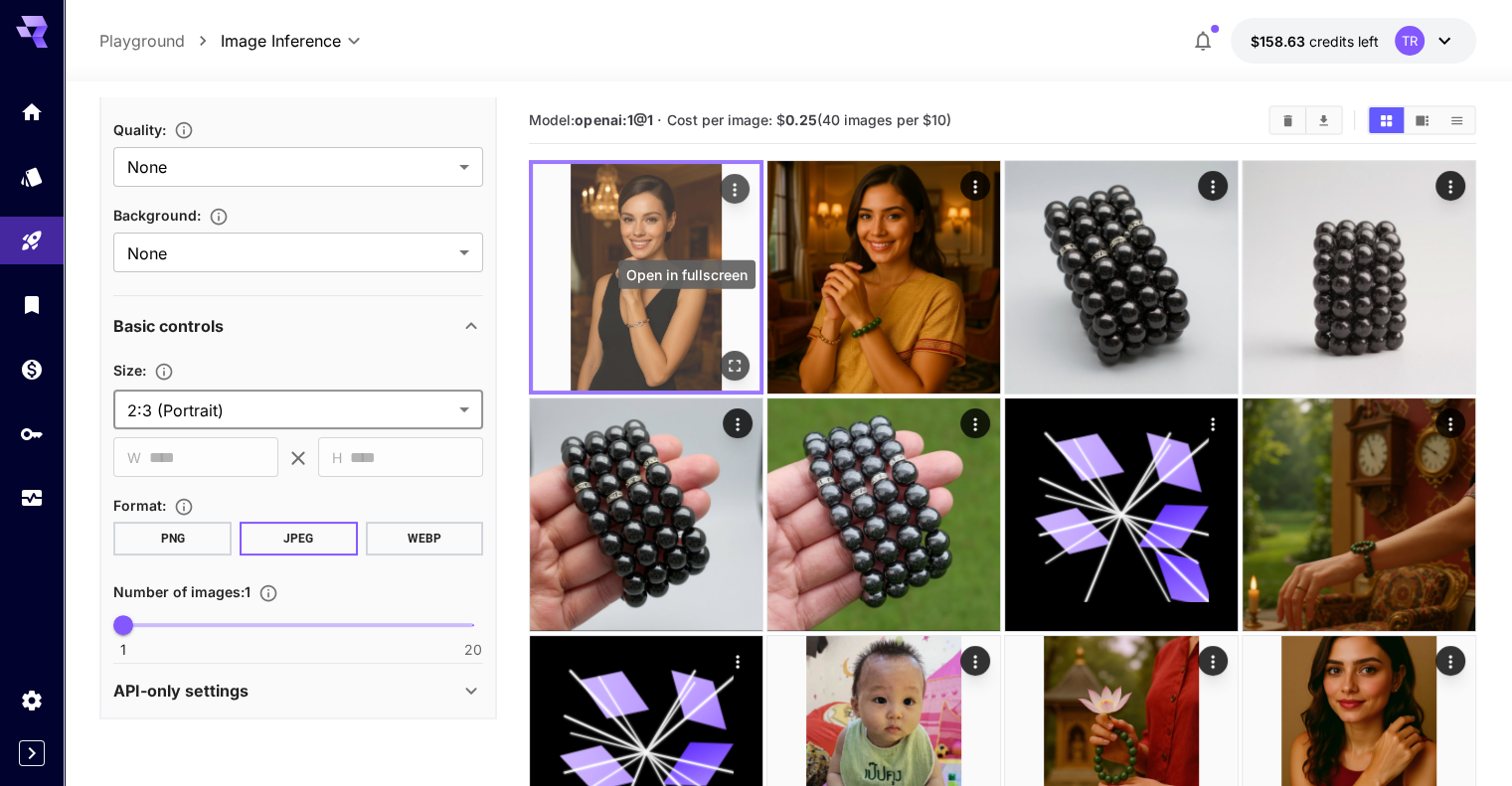 click at bounding box center [735, 366] 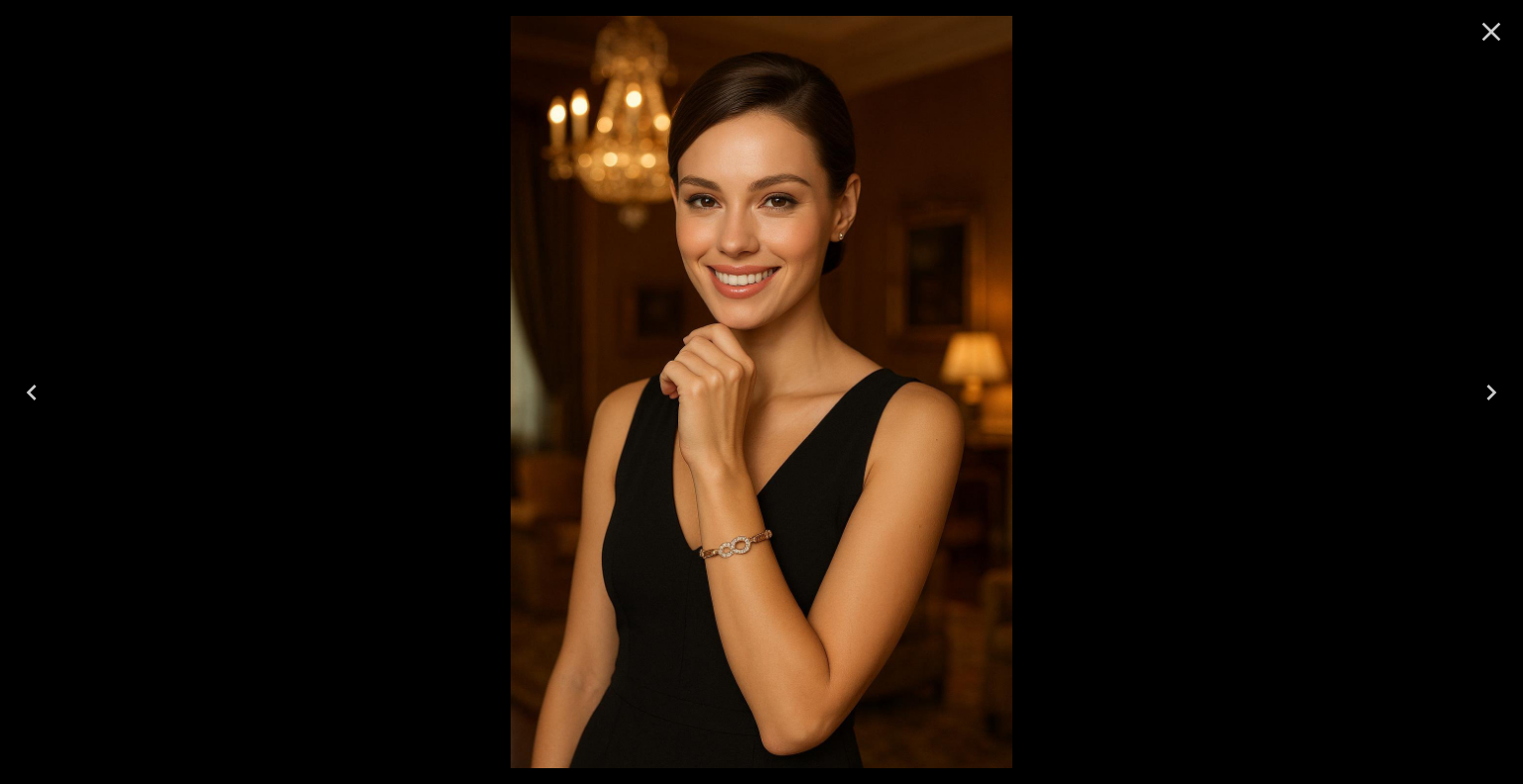 click 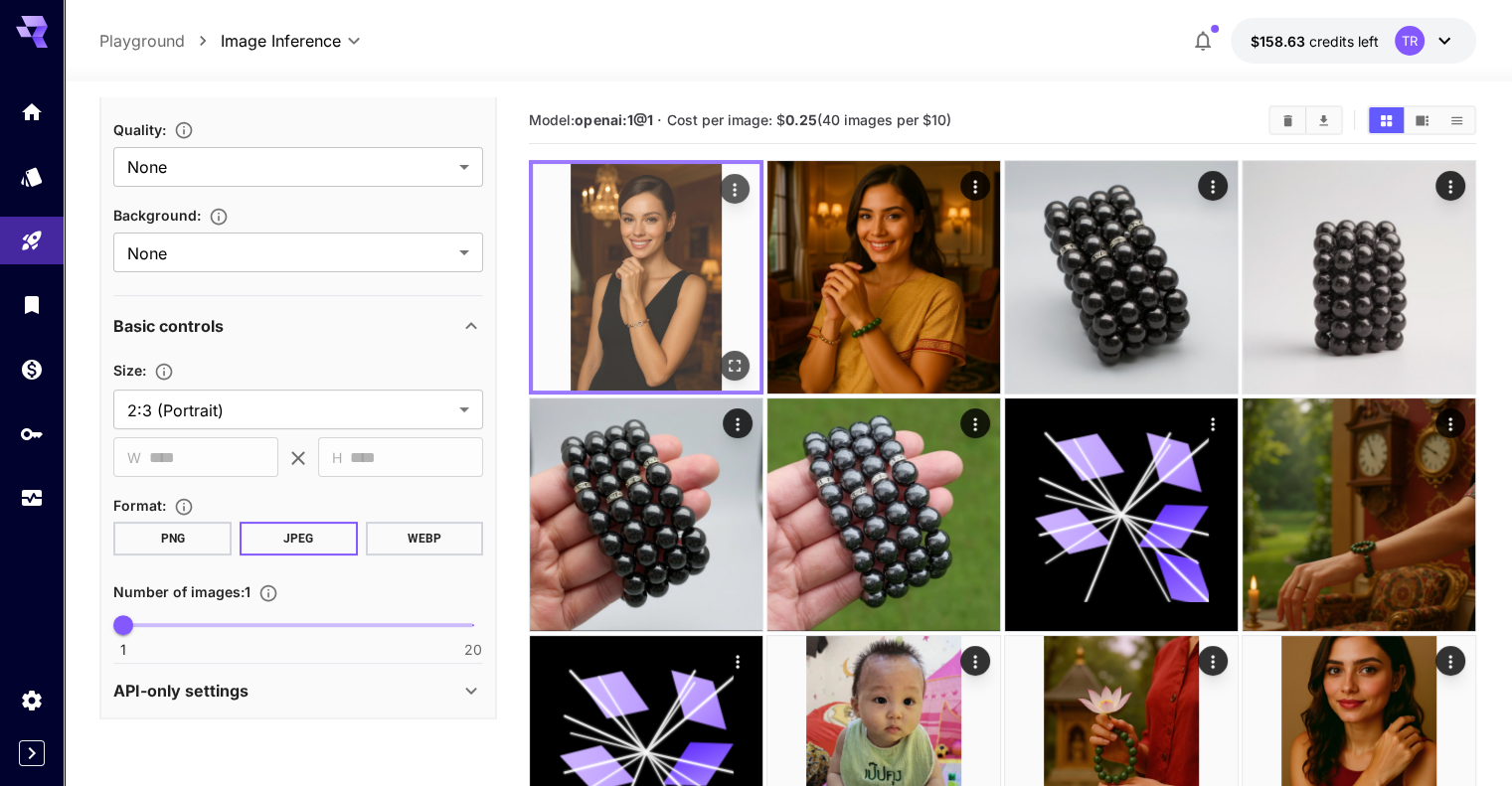 click at bounding box center (646, 277) 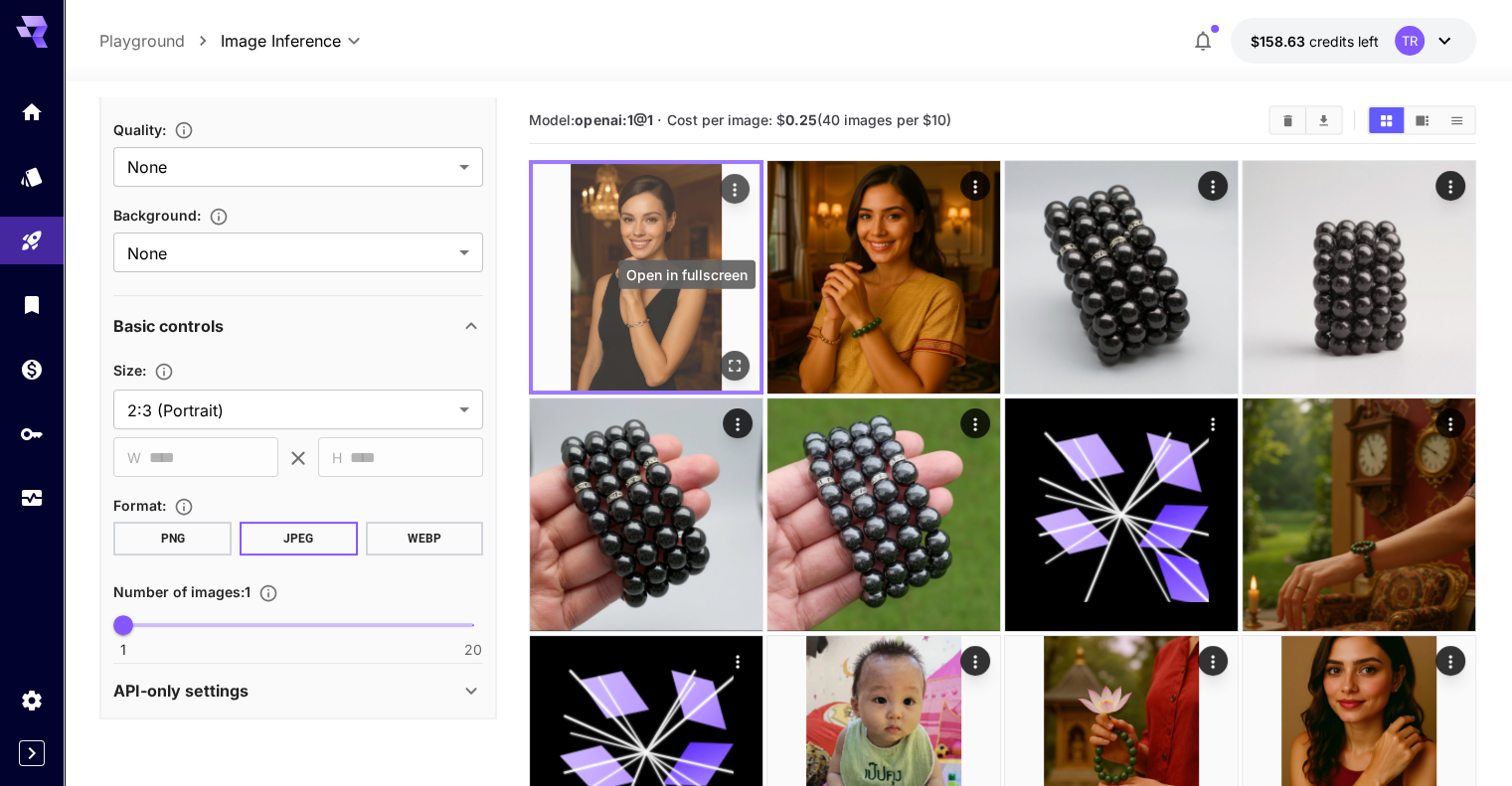 click 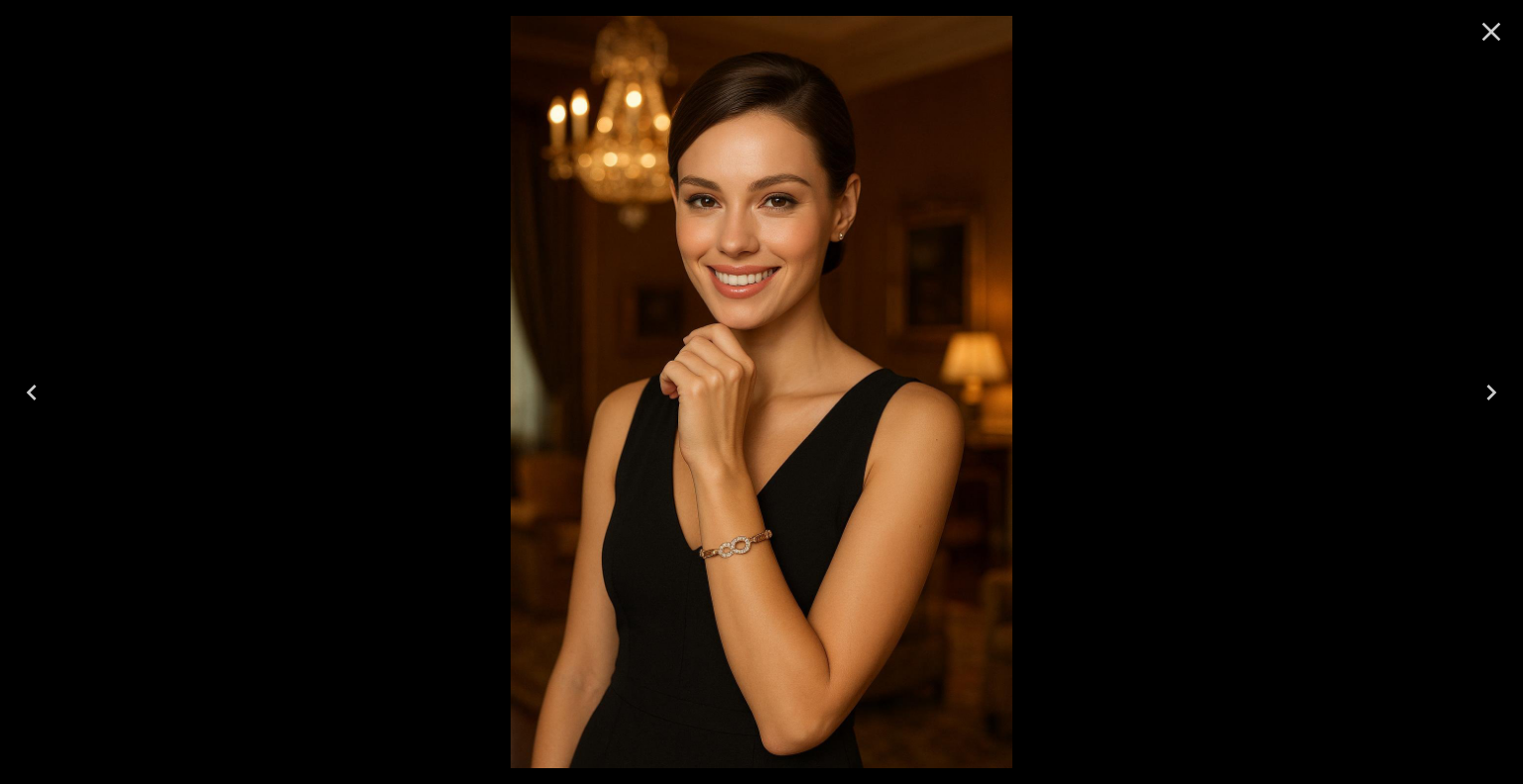 click 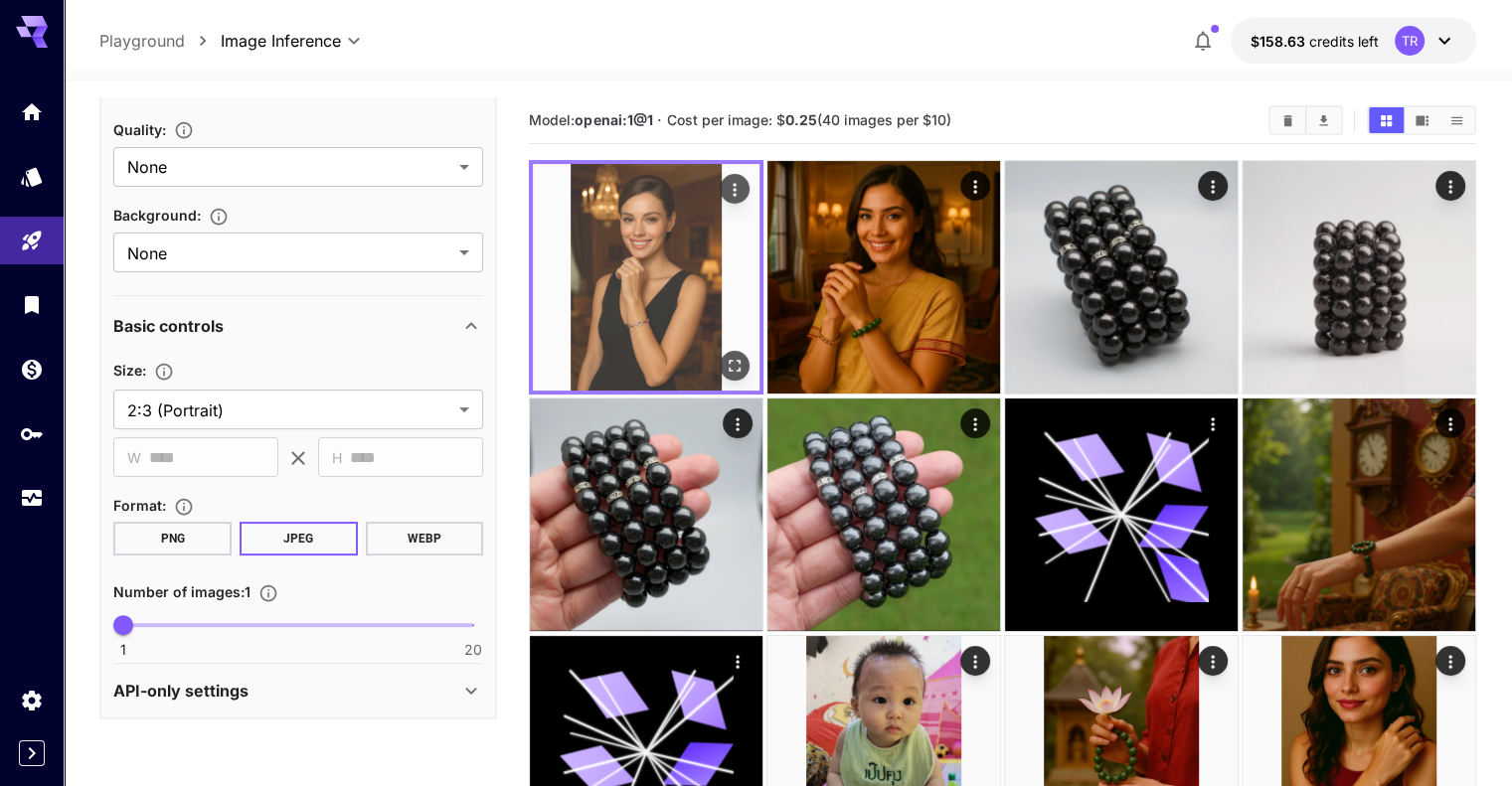 click 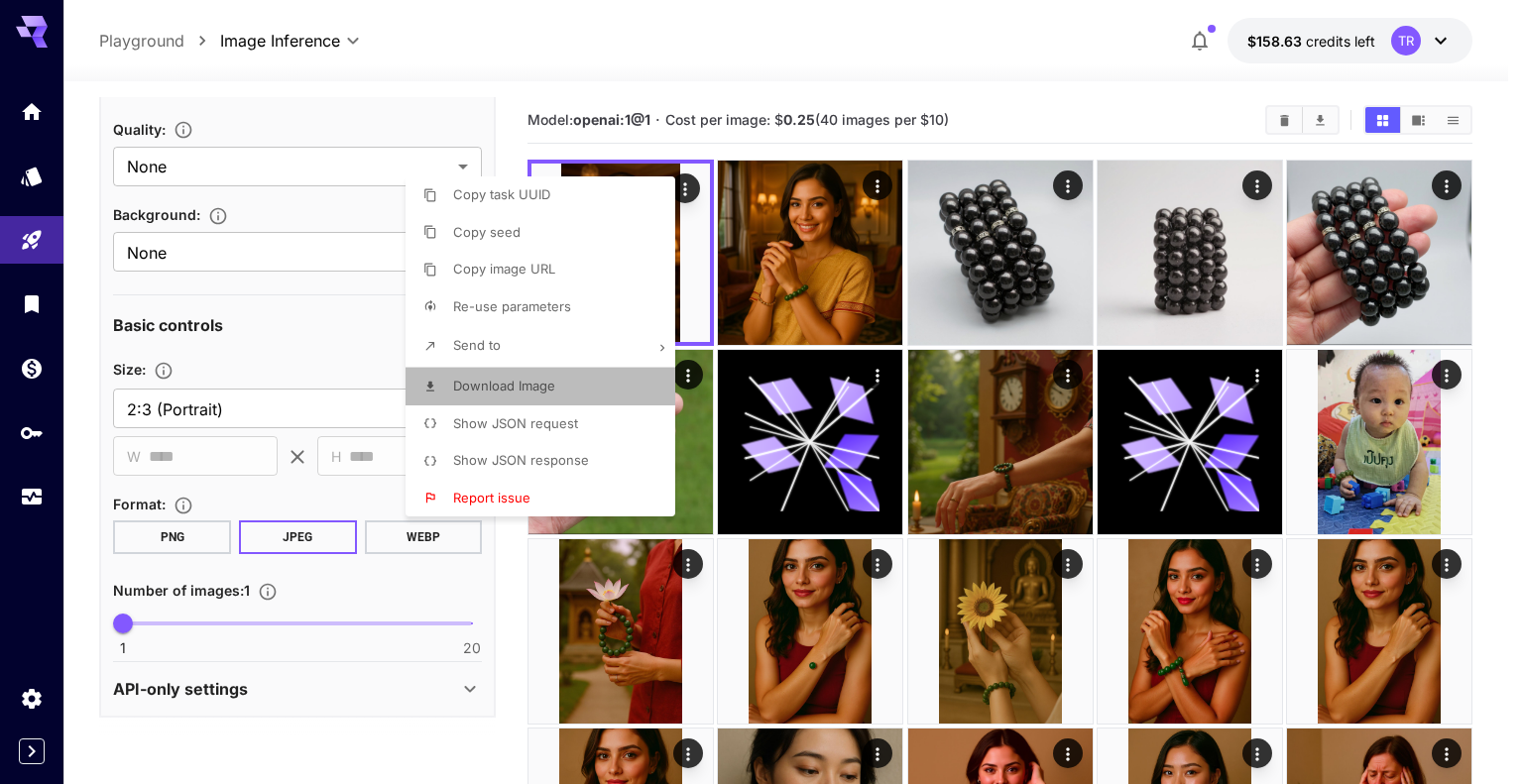 click on "Download Image" at bounding box center (504, 386) 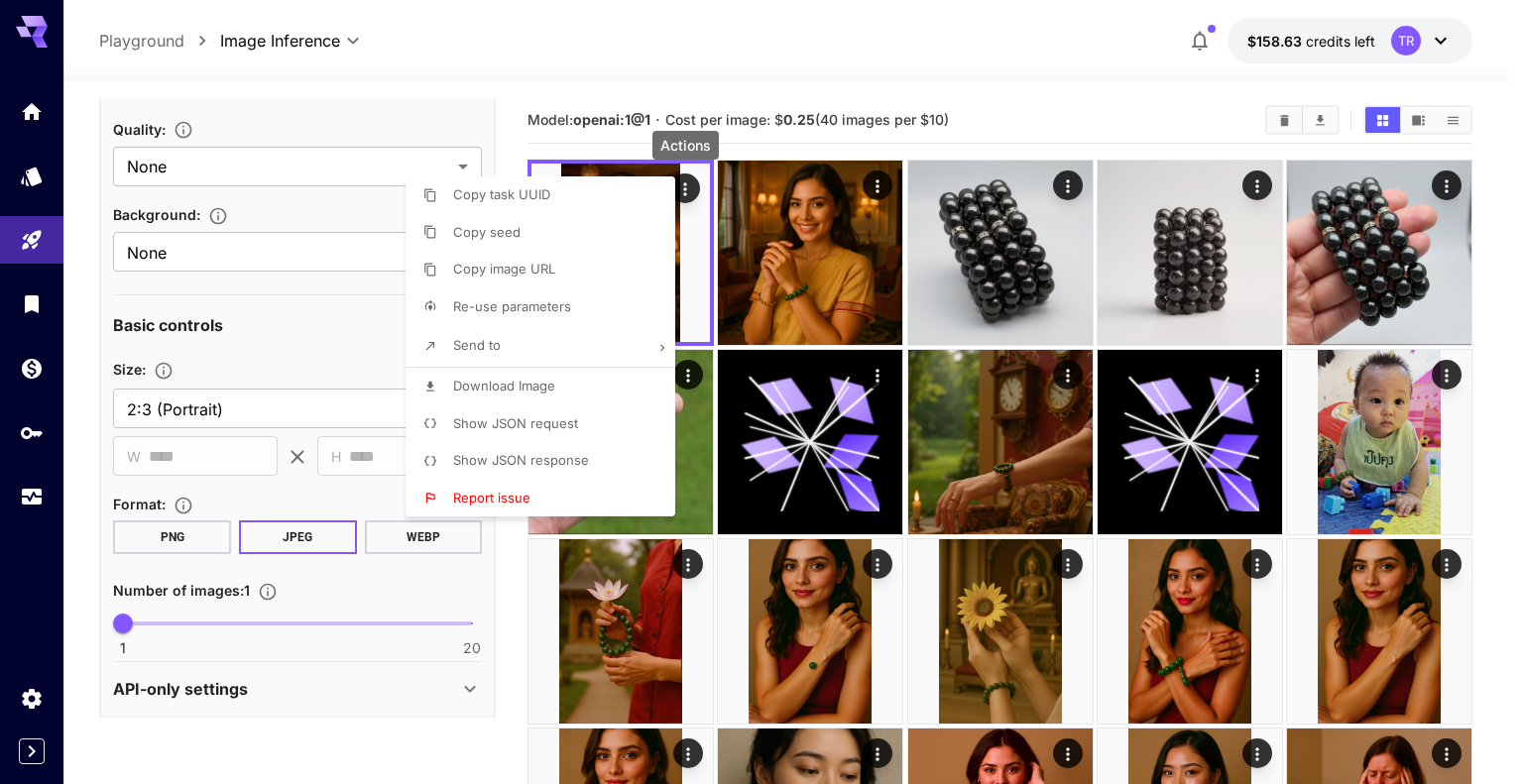 click at bounding box center (762, 392) 